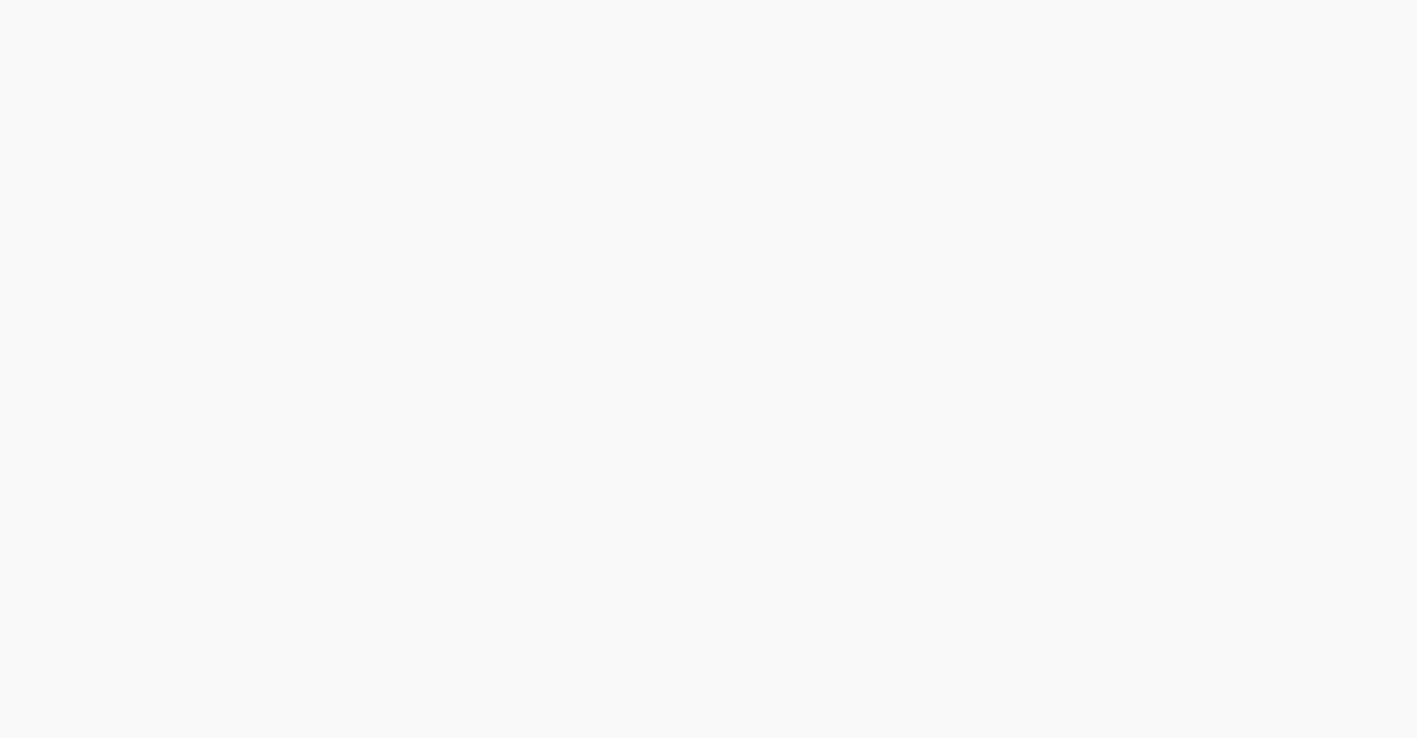 scroll, scrollTop: 0, scrollLeft: 0, axis: both 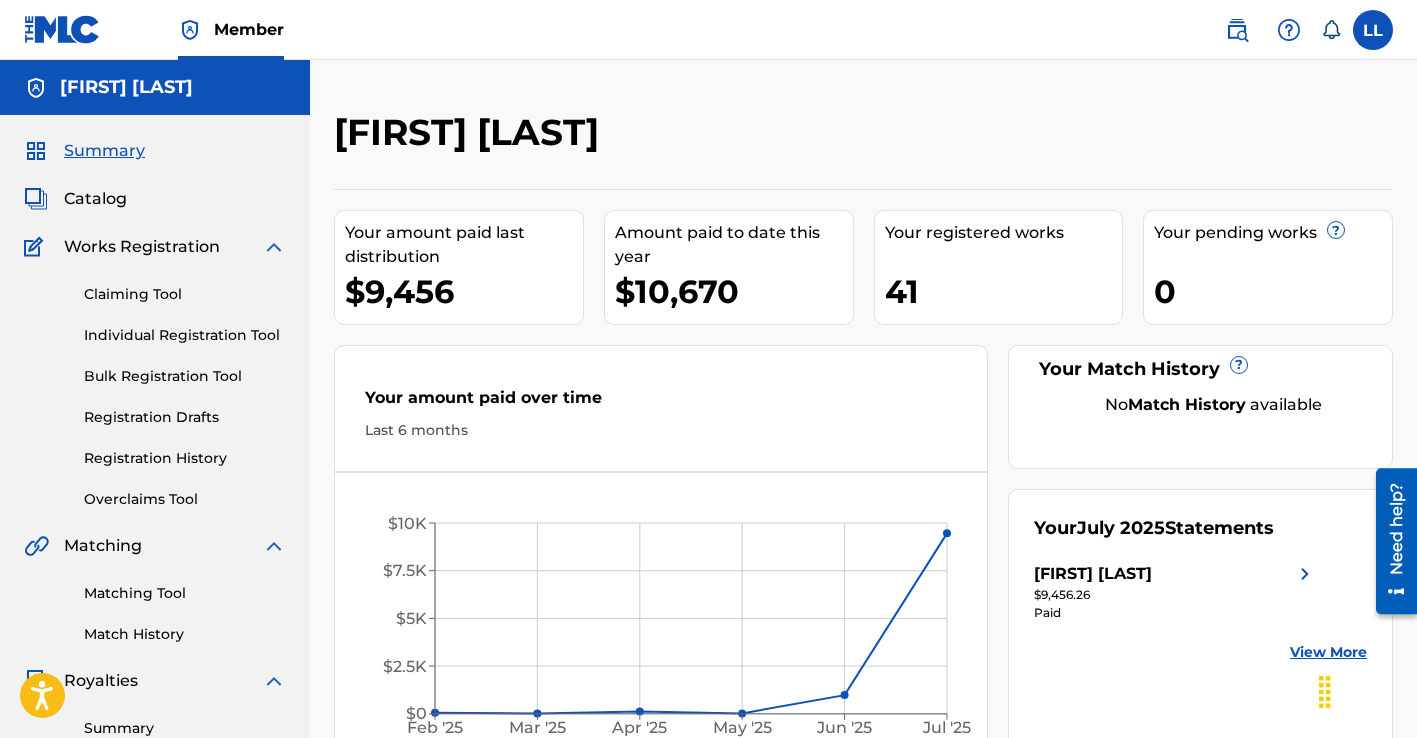 click on "Summary" at bounding box center [104, 151] 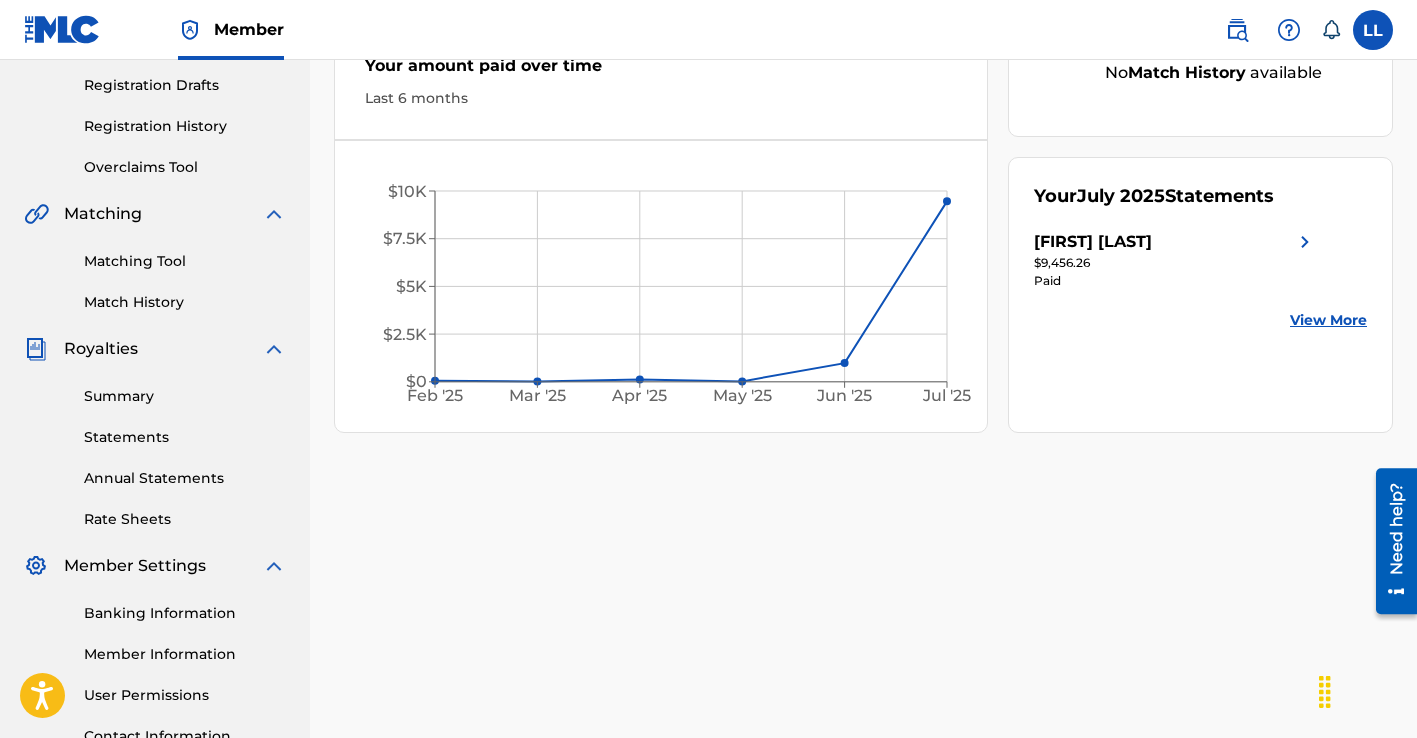 scroll, scrollTop: 0, scrollLeft: 0, axis: both 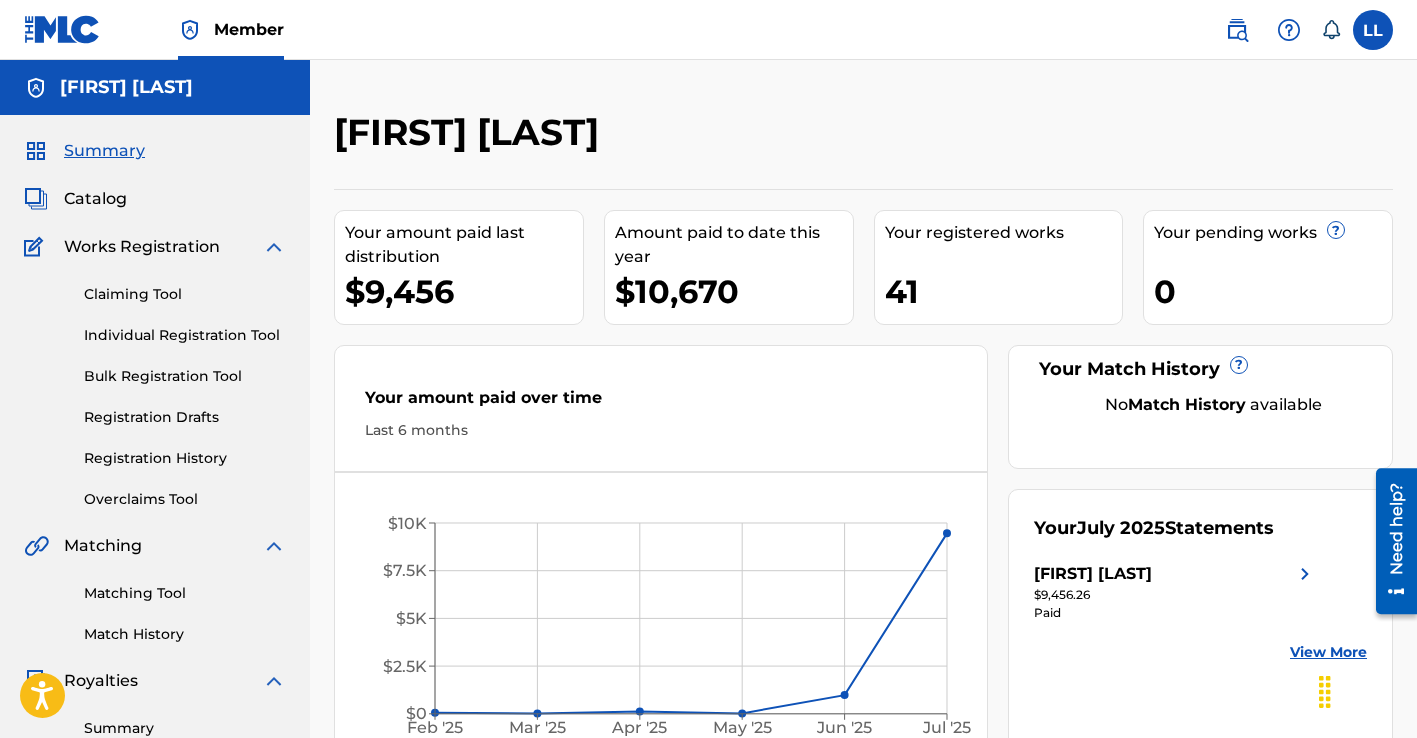 click on "Registration History" at bounding box center [185, 458] 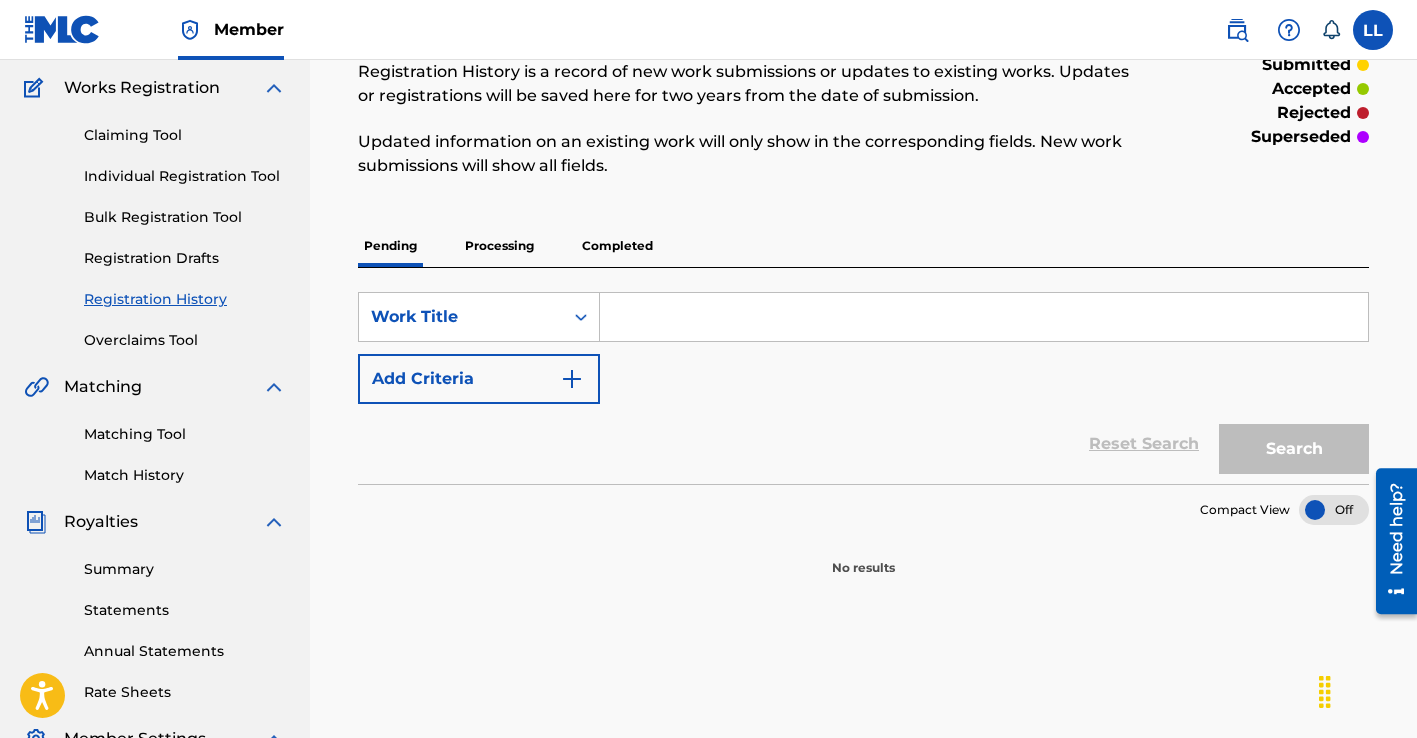 scroll, scrollTop: 161, scrollLeft: 0, axis: vertical 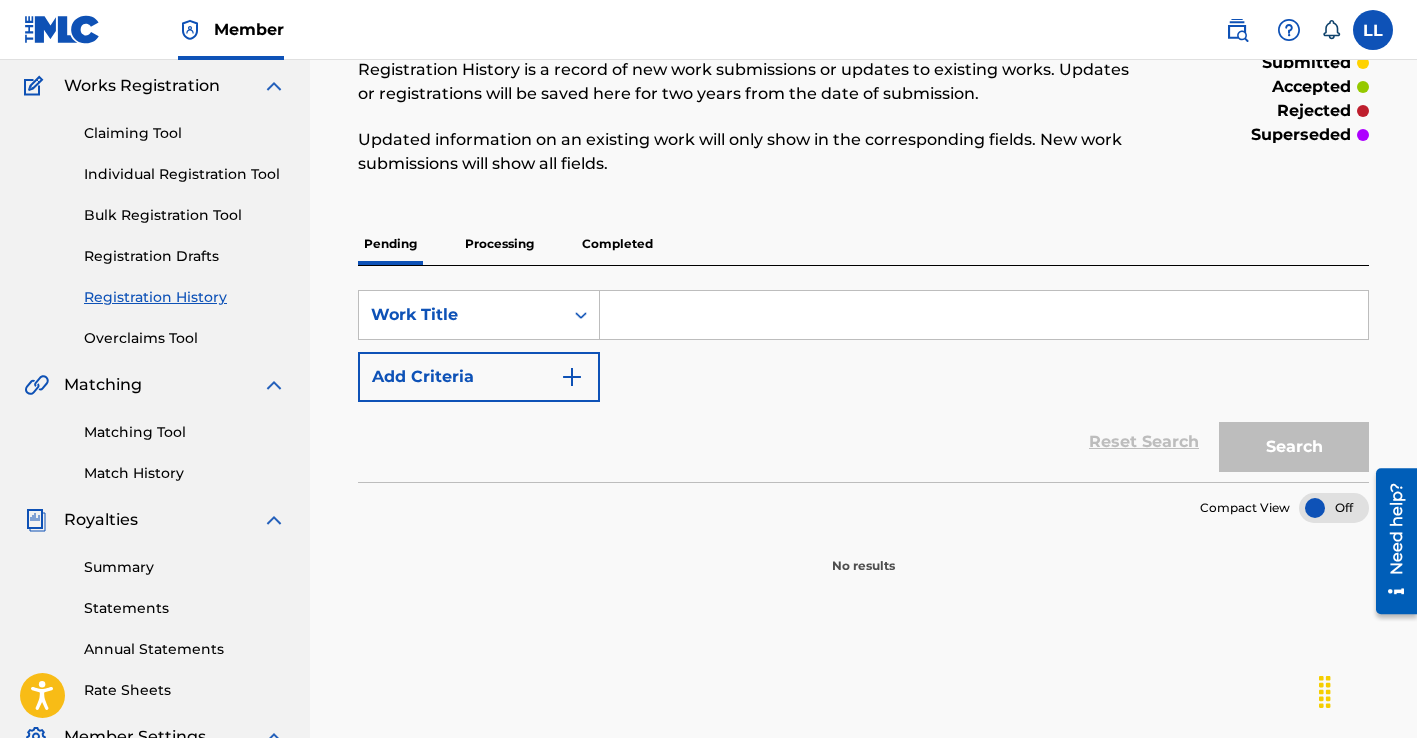 click at bounding box center (984, 315) 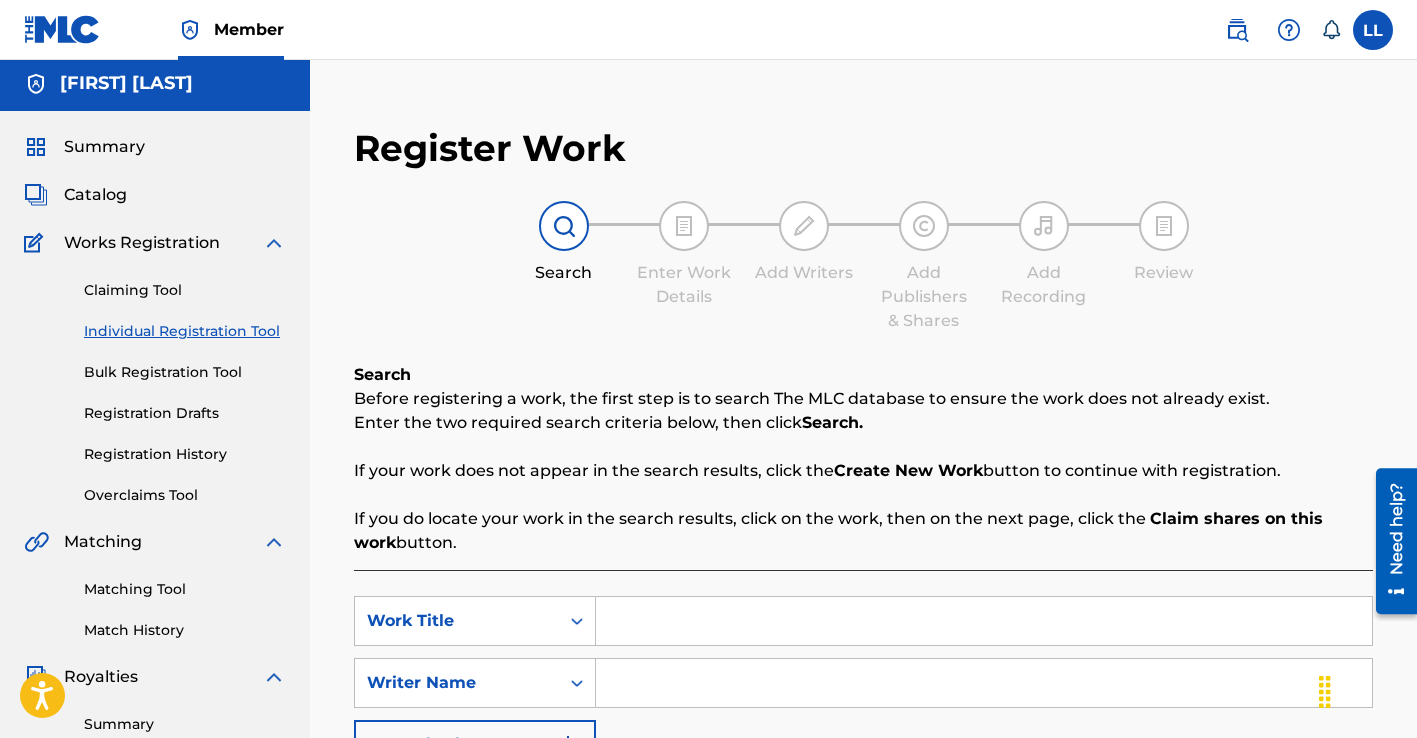 scroll, scrollTop: 44, scrollLeft: 0, axis: vertical 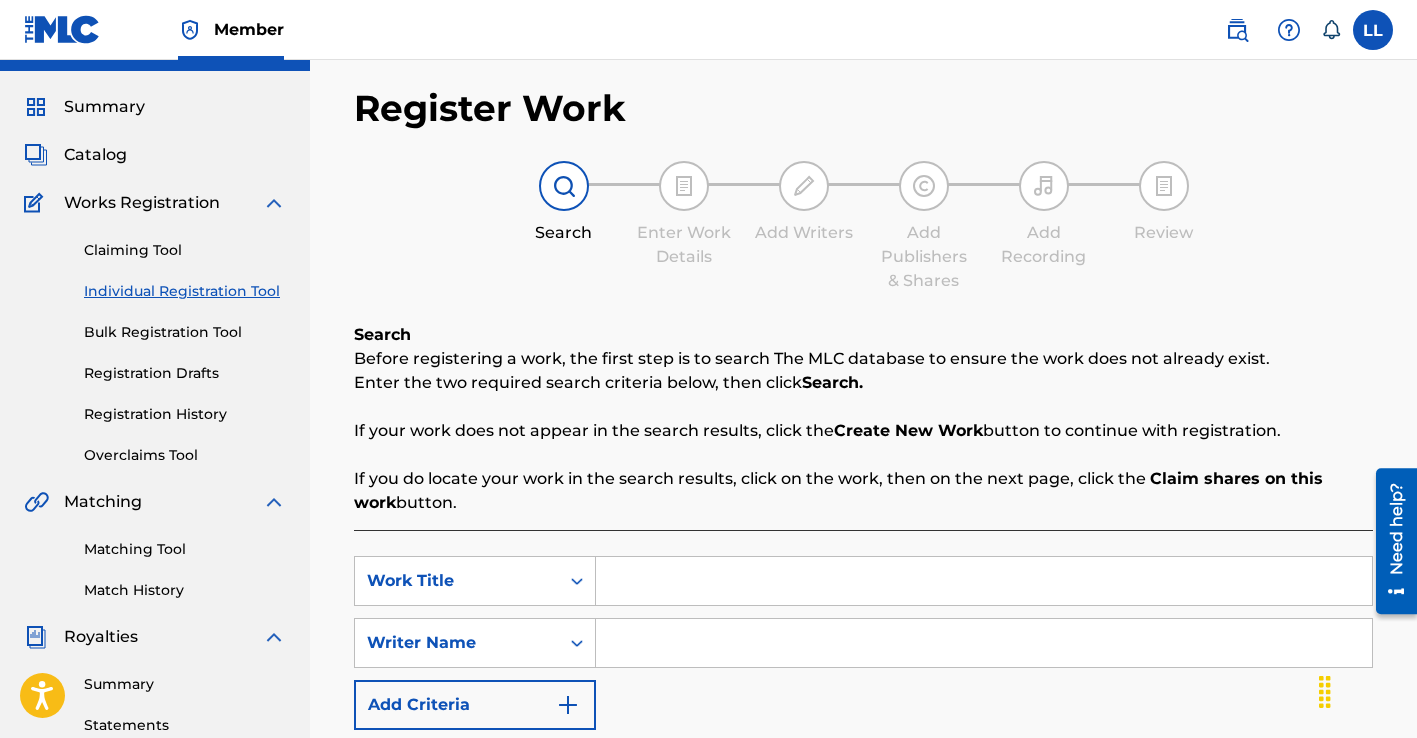 click at bounding box center [984, 581] 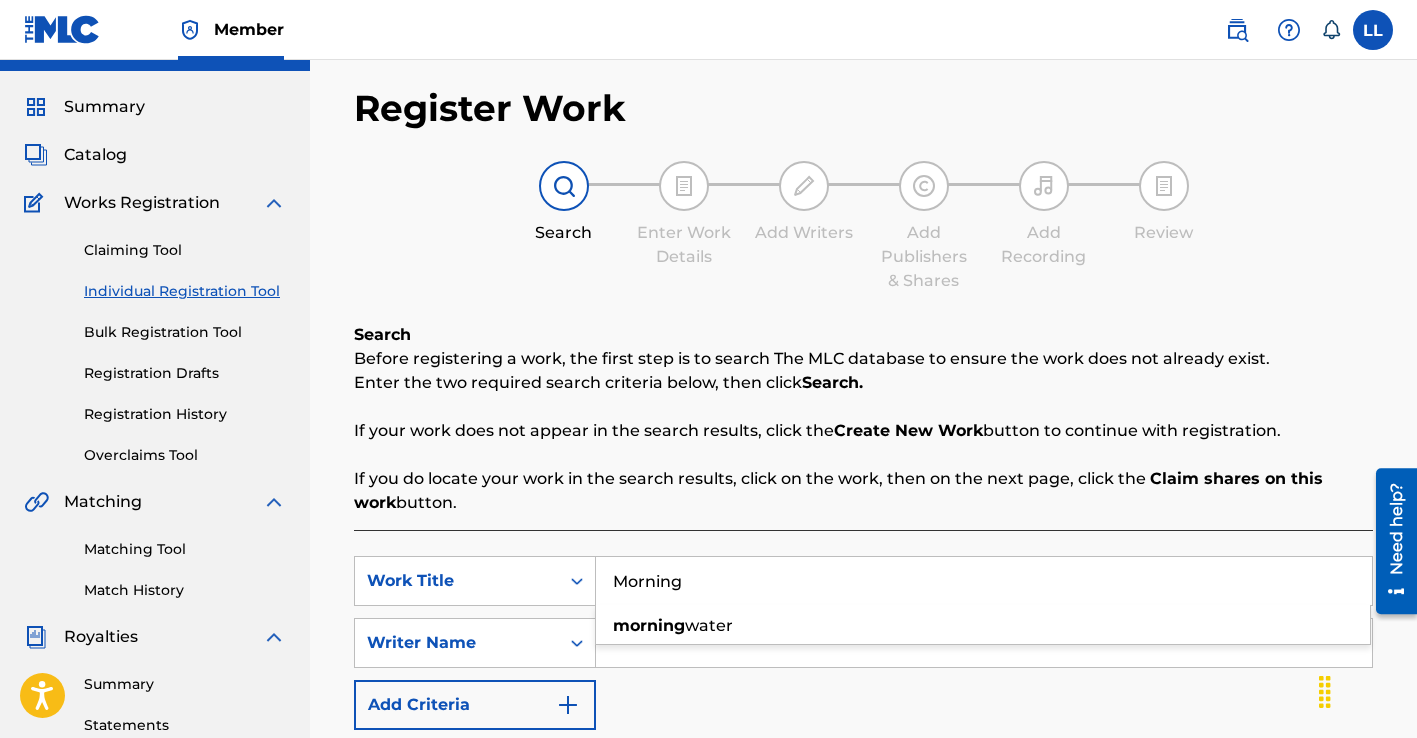type on "Morning" 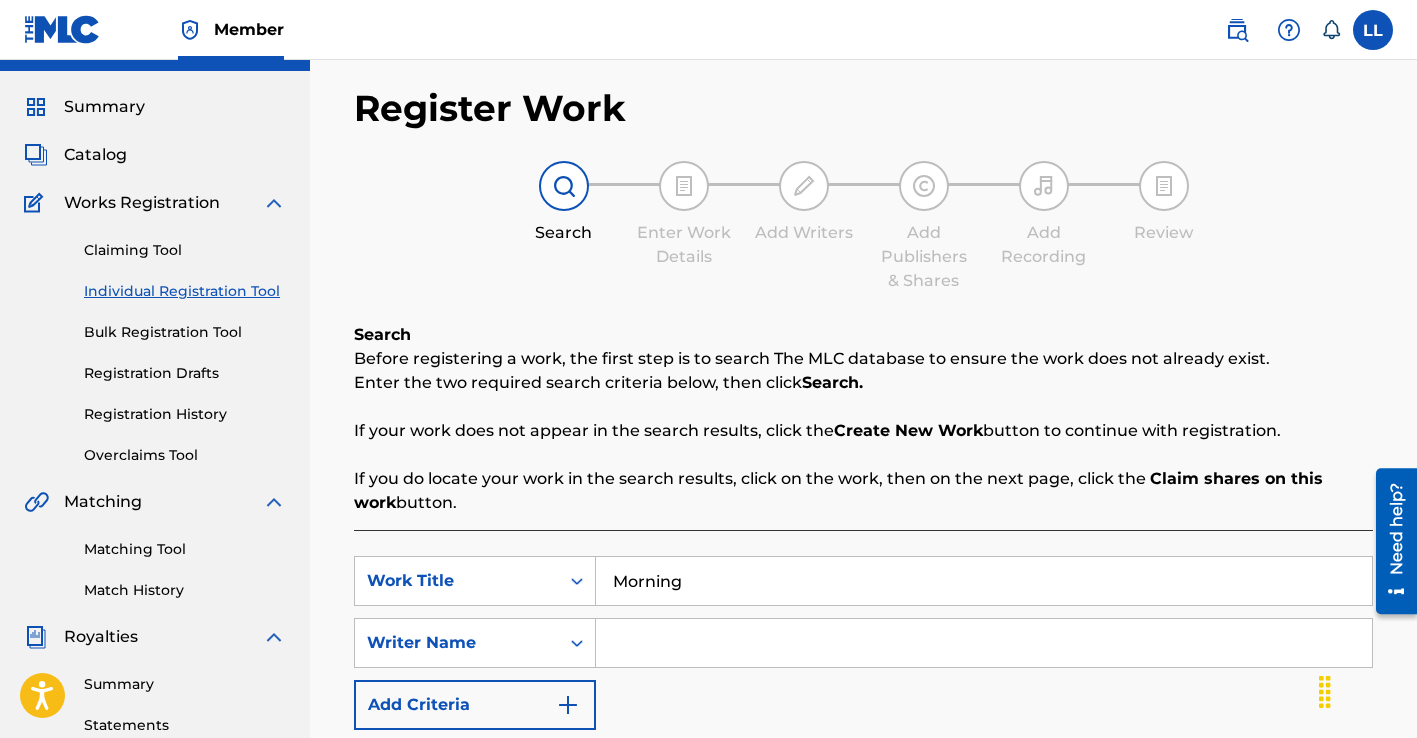 click on "Enter the two required search criteria below, then click   Search." at bounding box center [863, 383] 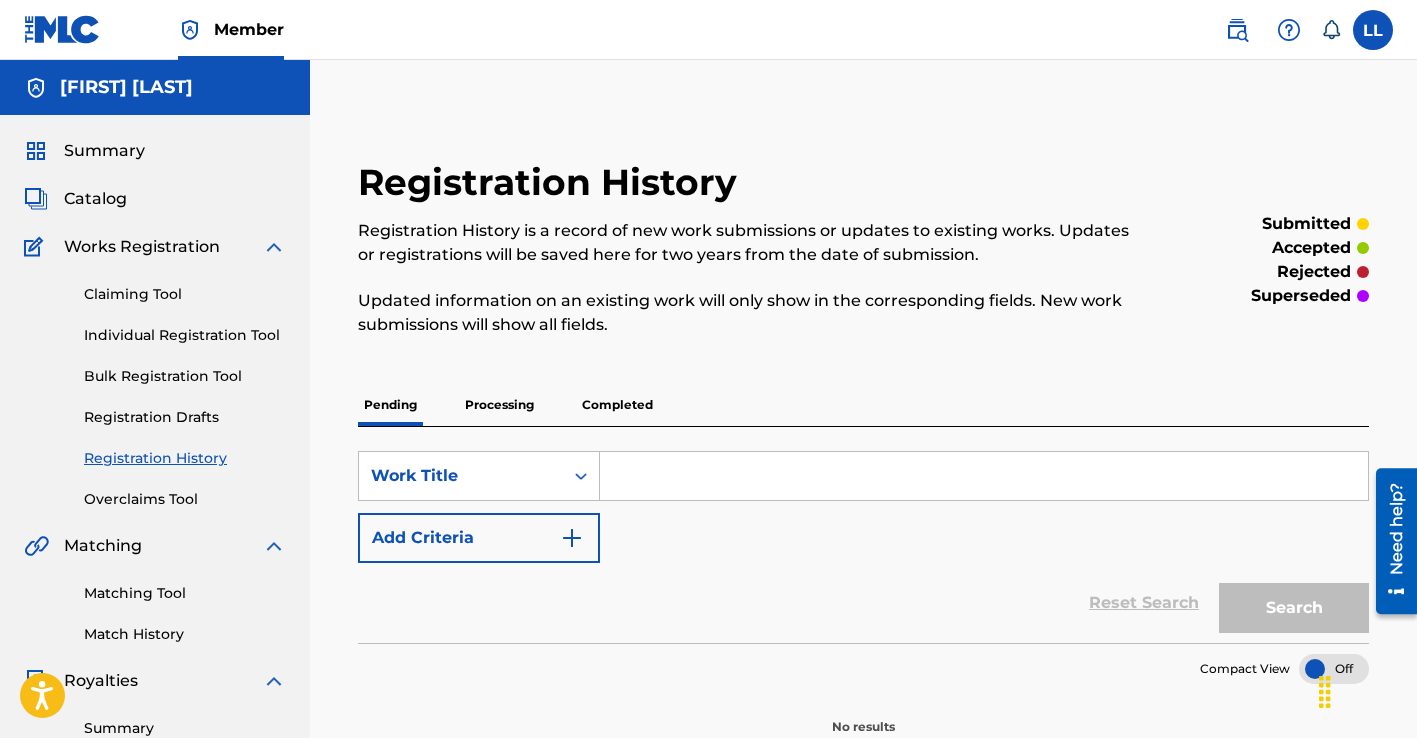 click on "Completed" at bounding box center (617, 405) 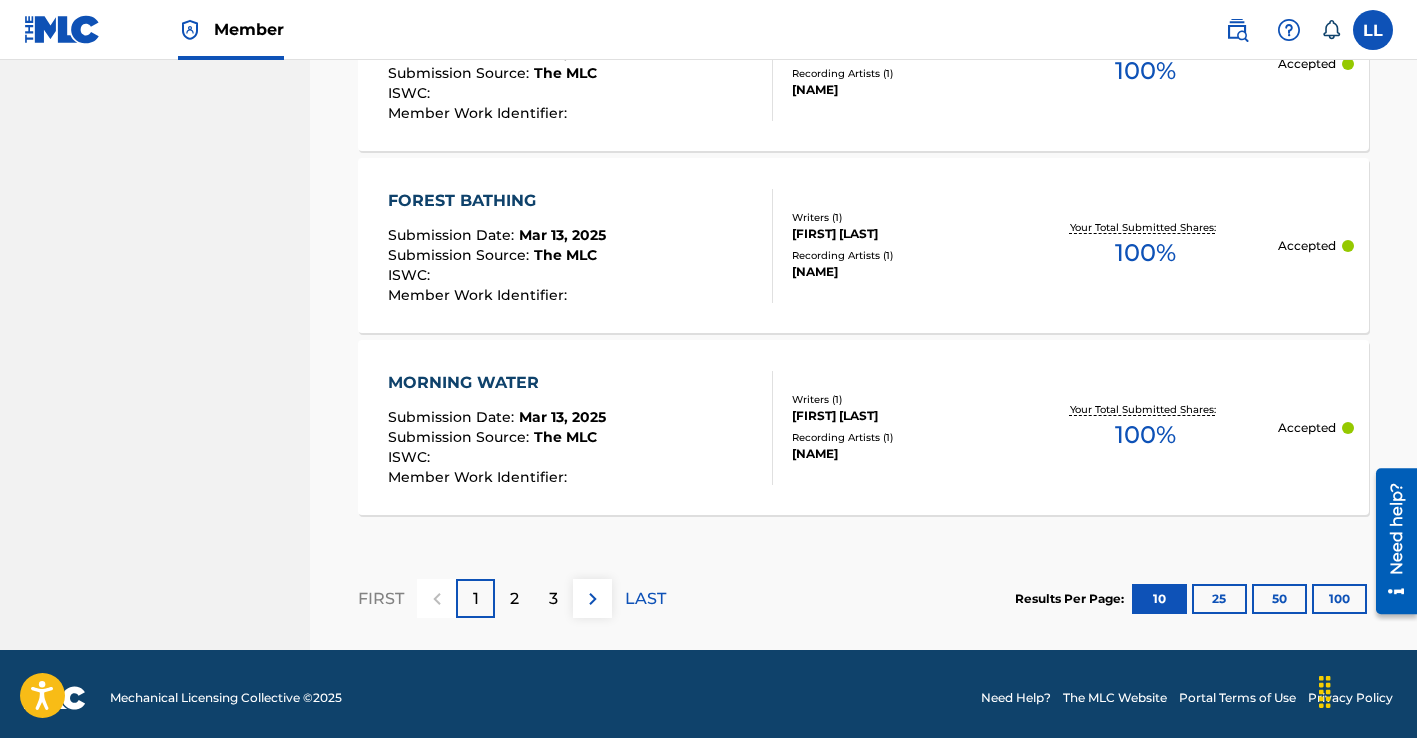 scroll, scrollTop: 2082, scrollLeft: 0, axis: vertical 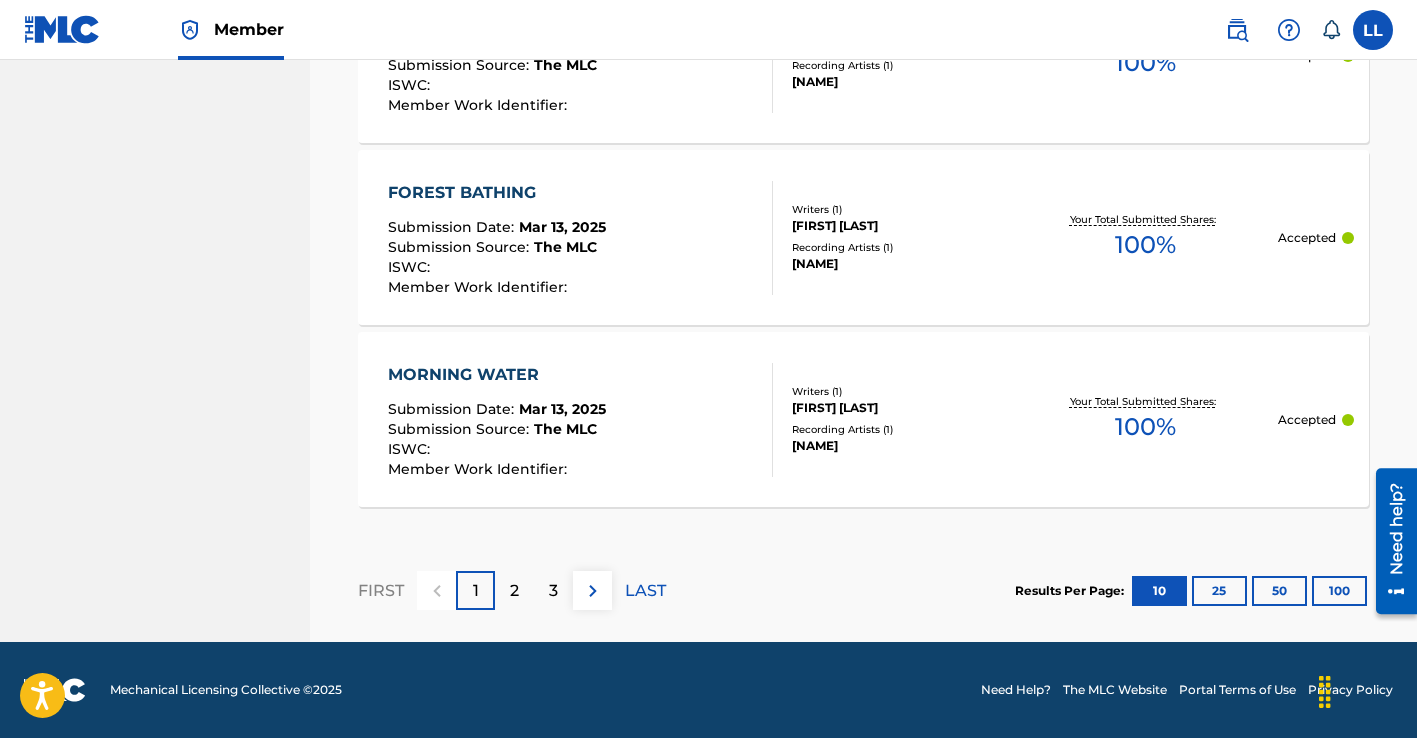 click on "2" at bounding box center [514, 590] 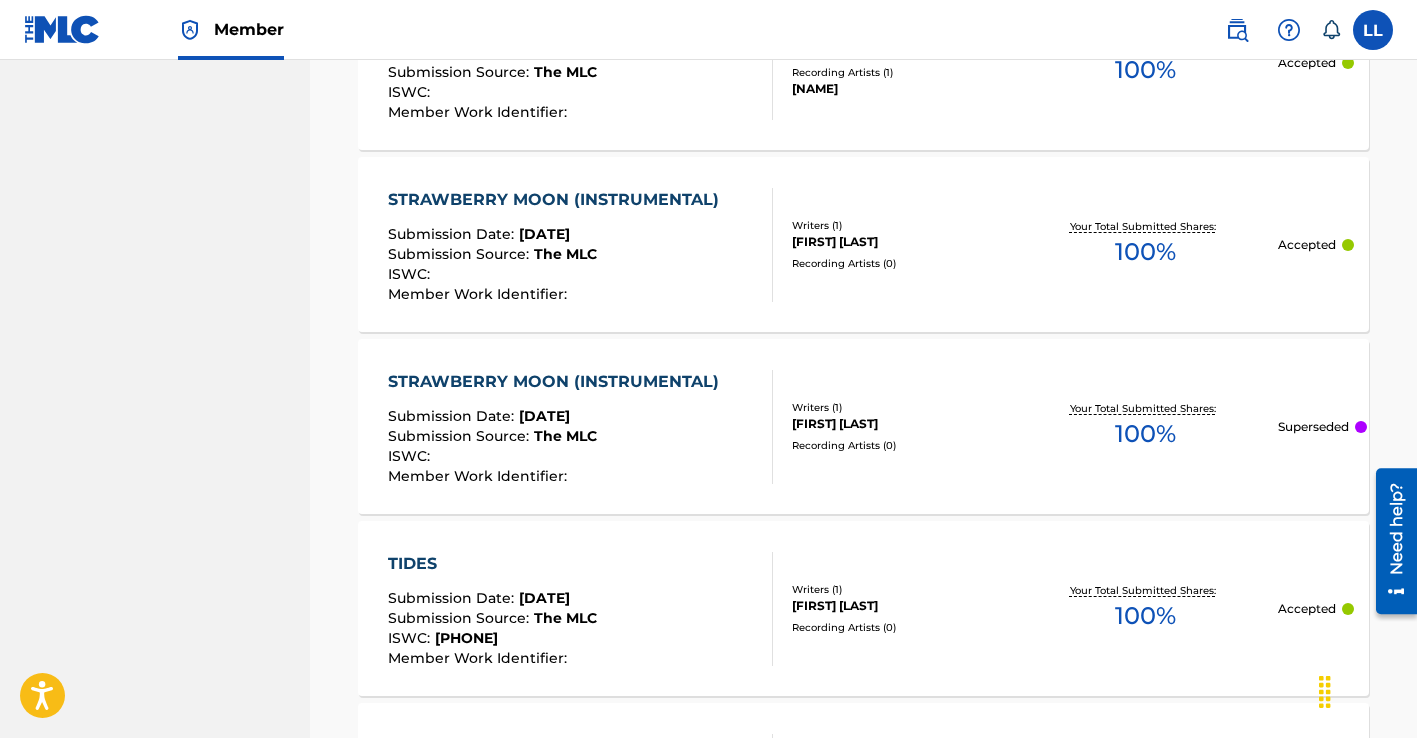 scroll, scrollTop: 2082, scrollLeft: 0, axis: vertical 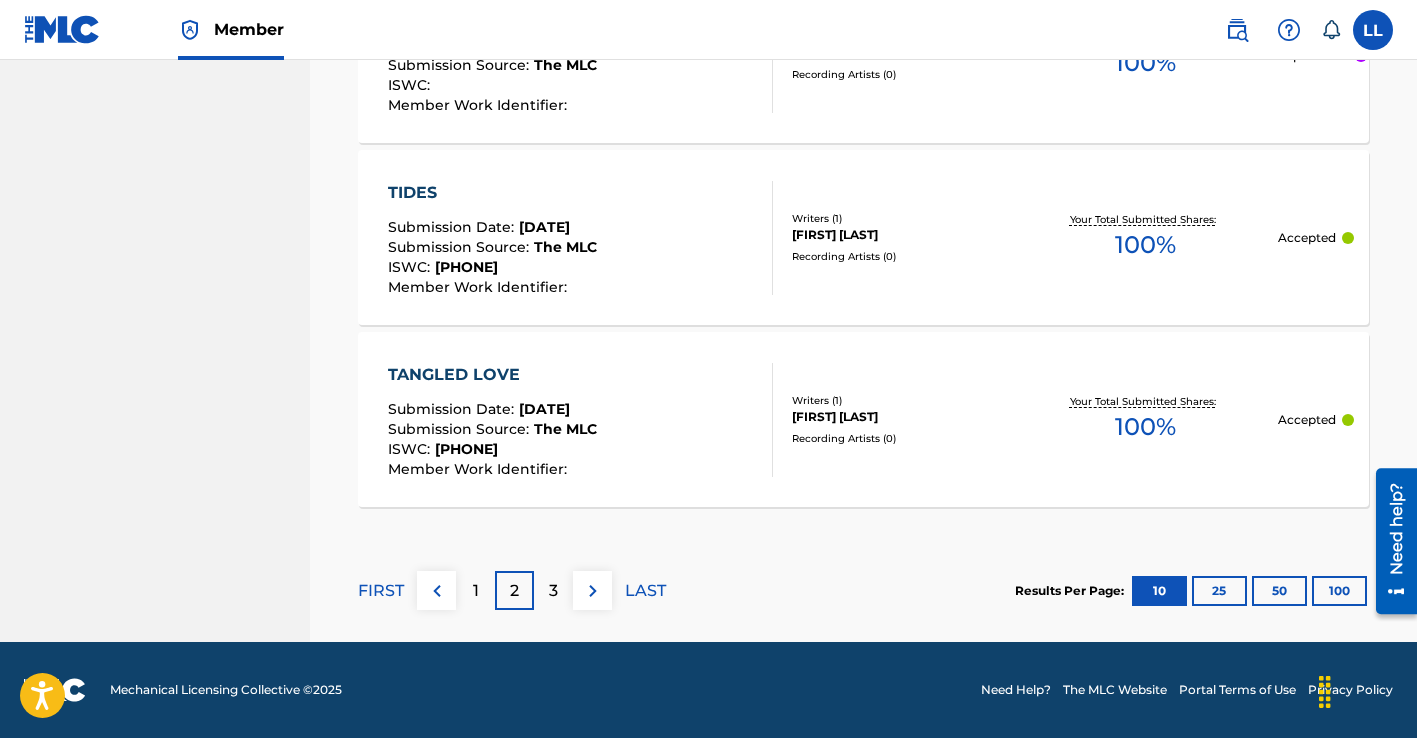 click on "3" at bounding box center [553, 590] 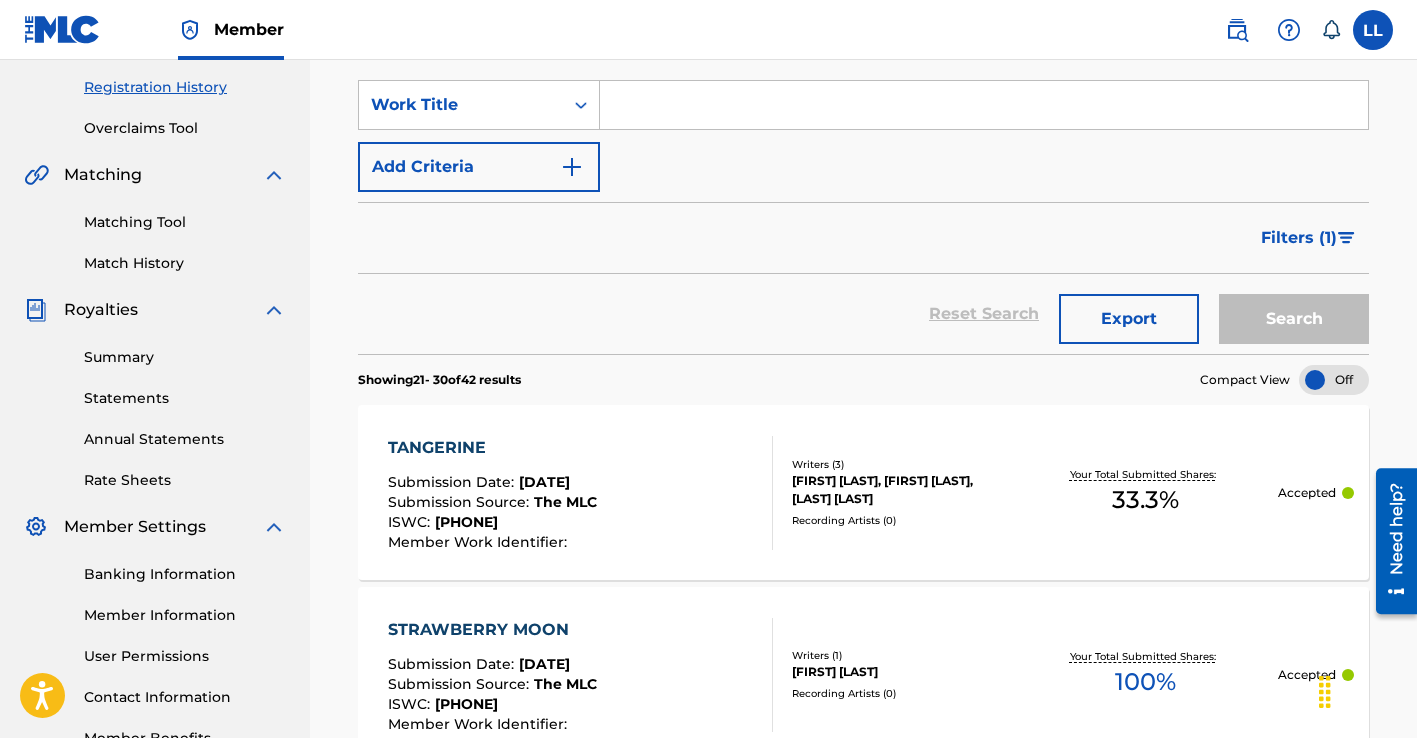 scroll, scrollTop: 0, scrollLeft: 0, axis: both 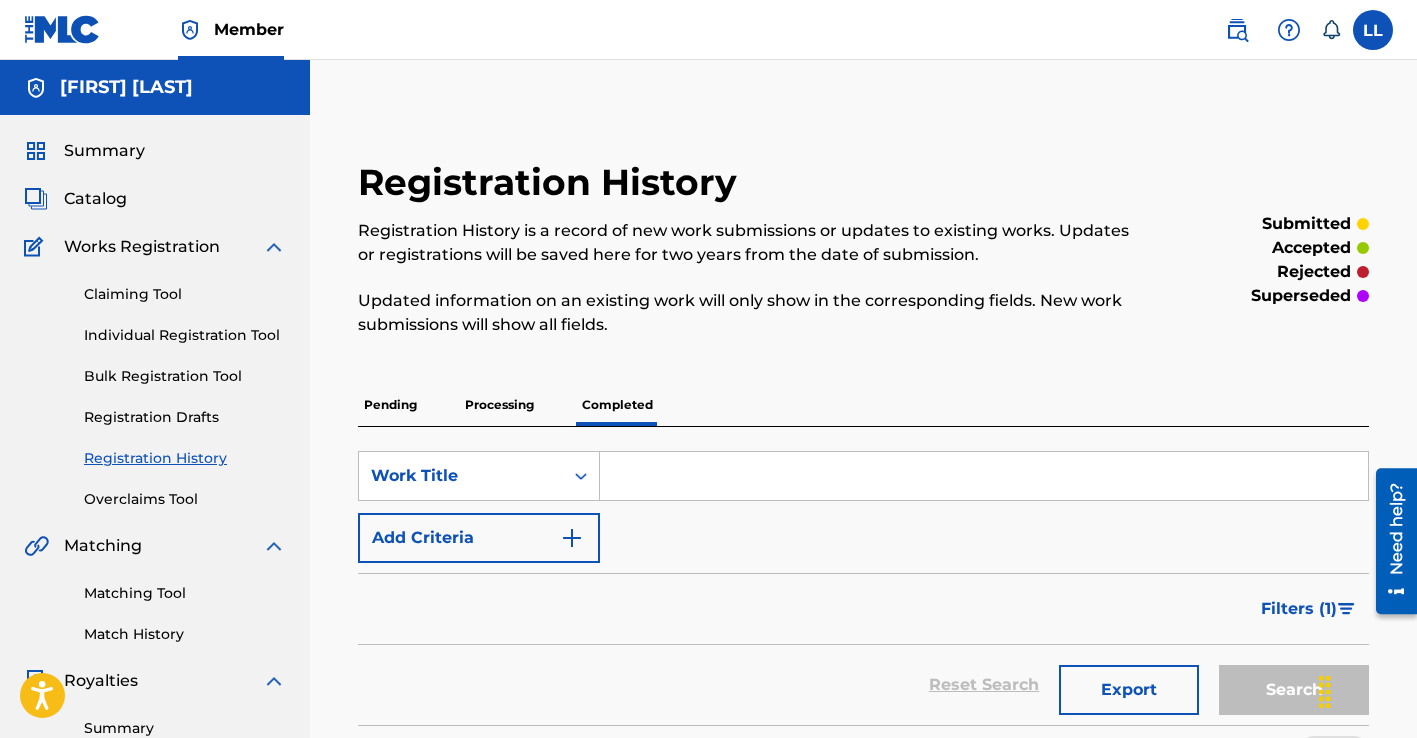 click on "Individual Registration Tool" at bounding box center [185, 335] 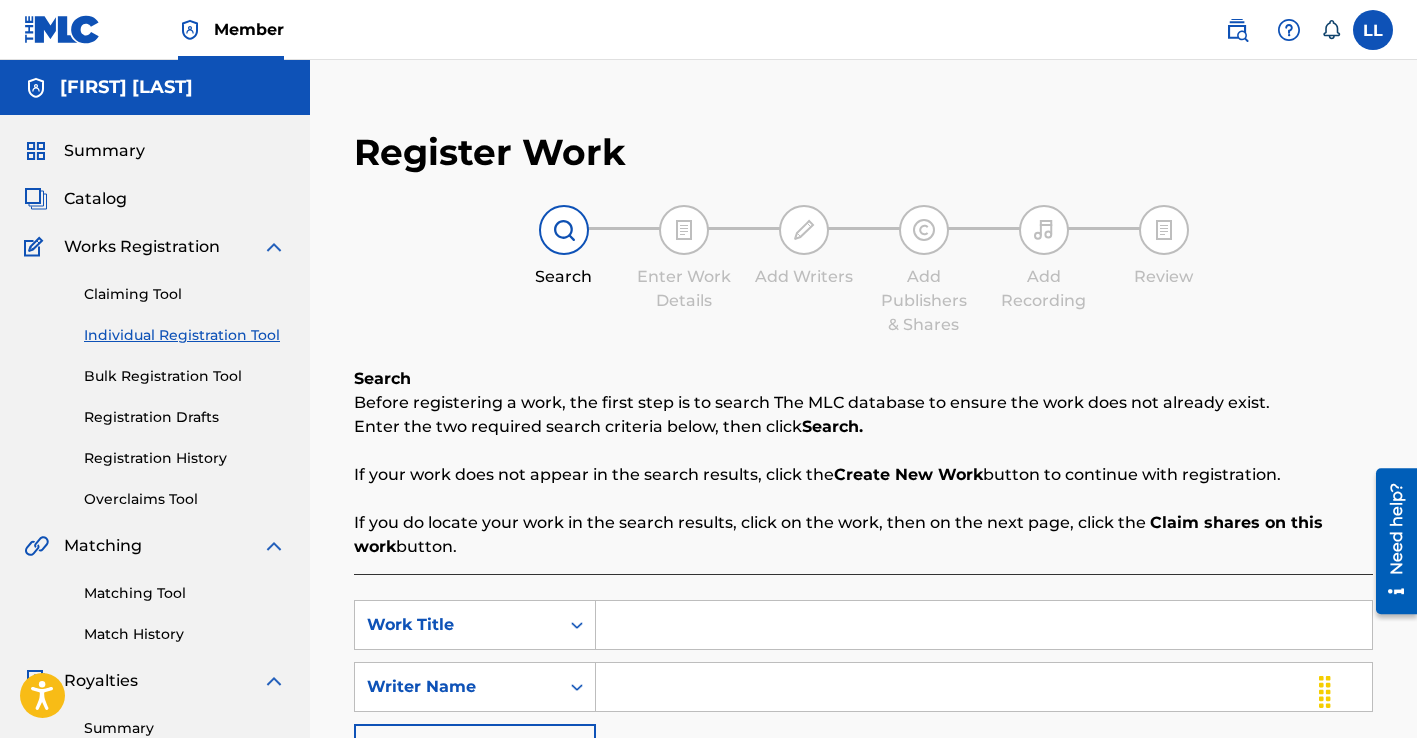 click at bounding box center [984, 625] 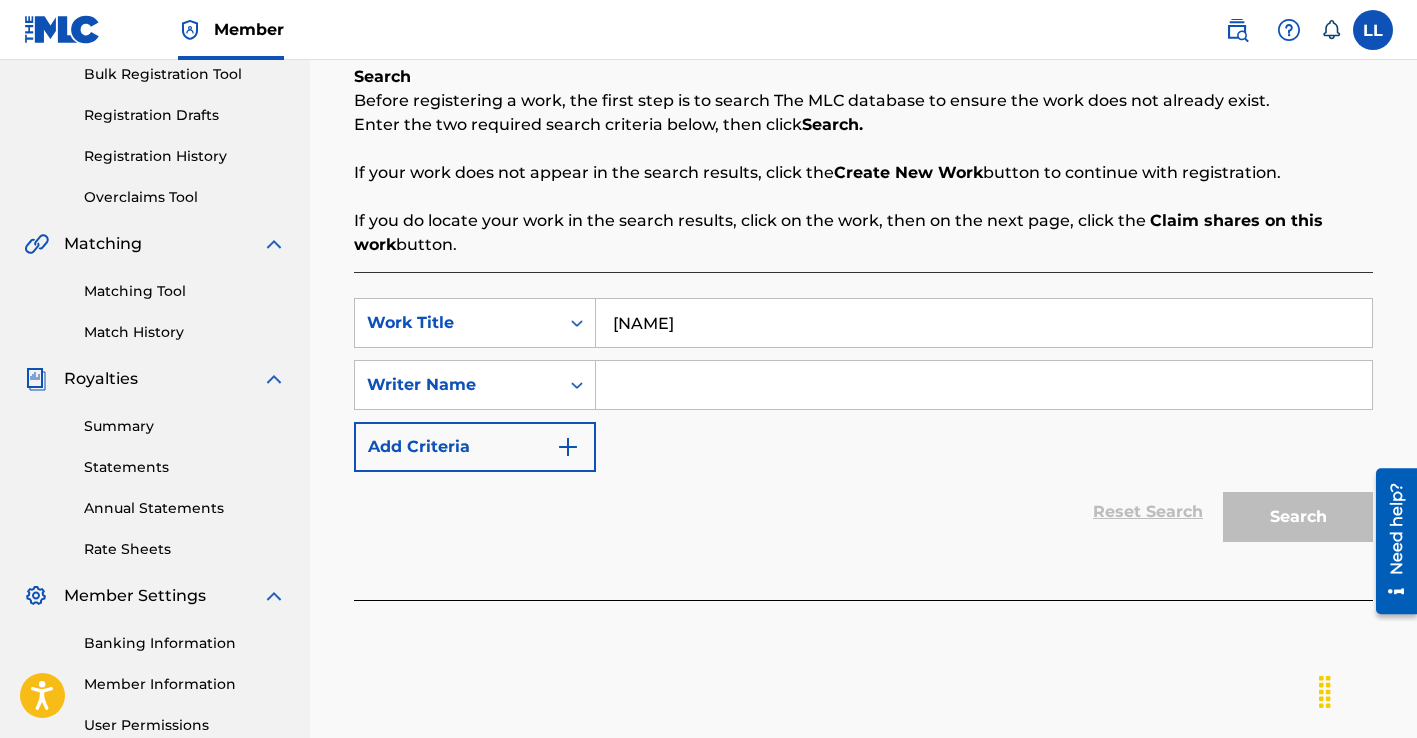 scroll, scrollTop: 301, scrollLeft: 0, axis: vertical 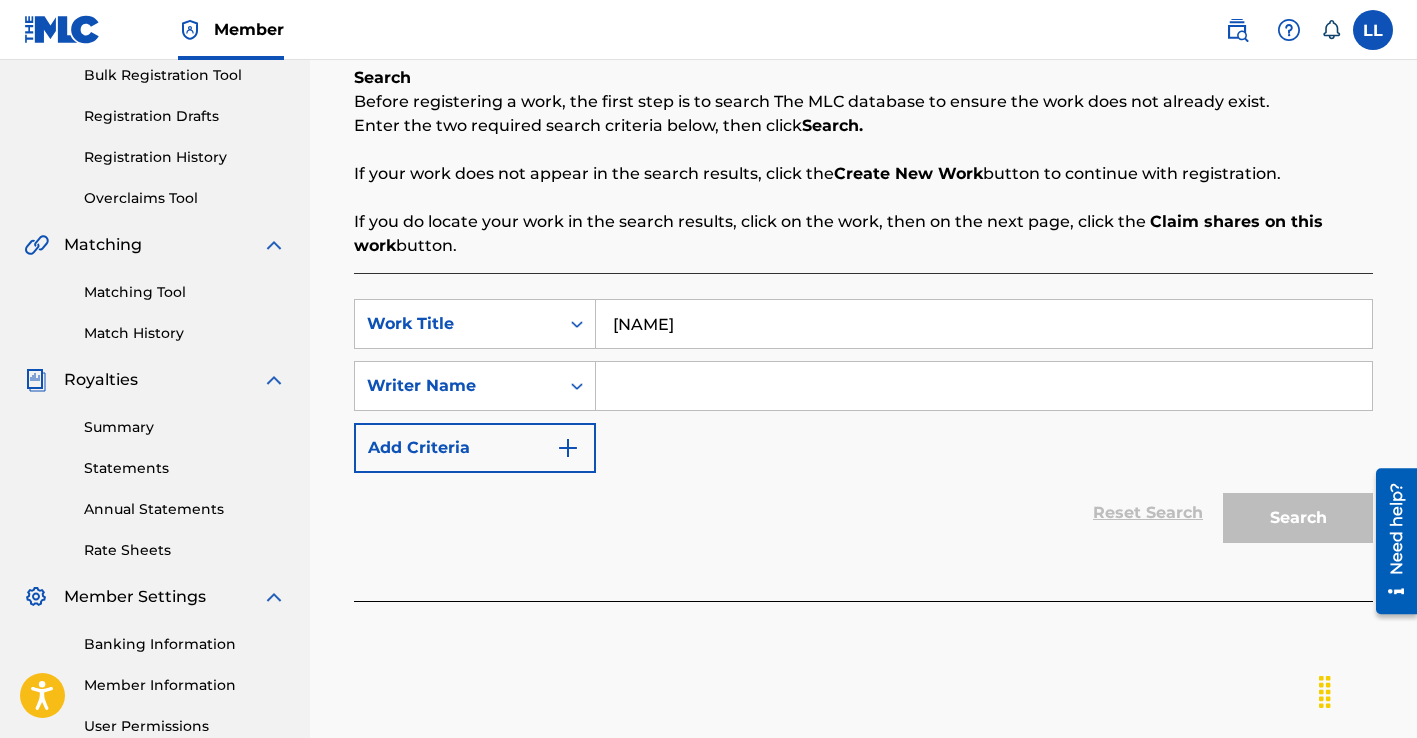 type on "[NAME]" 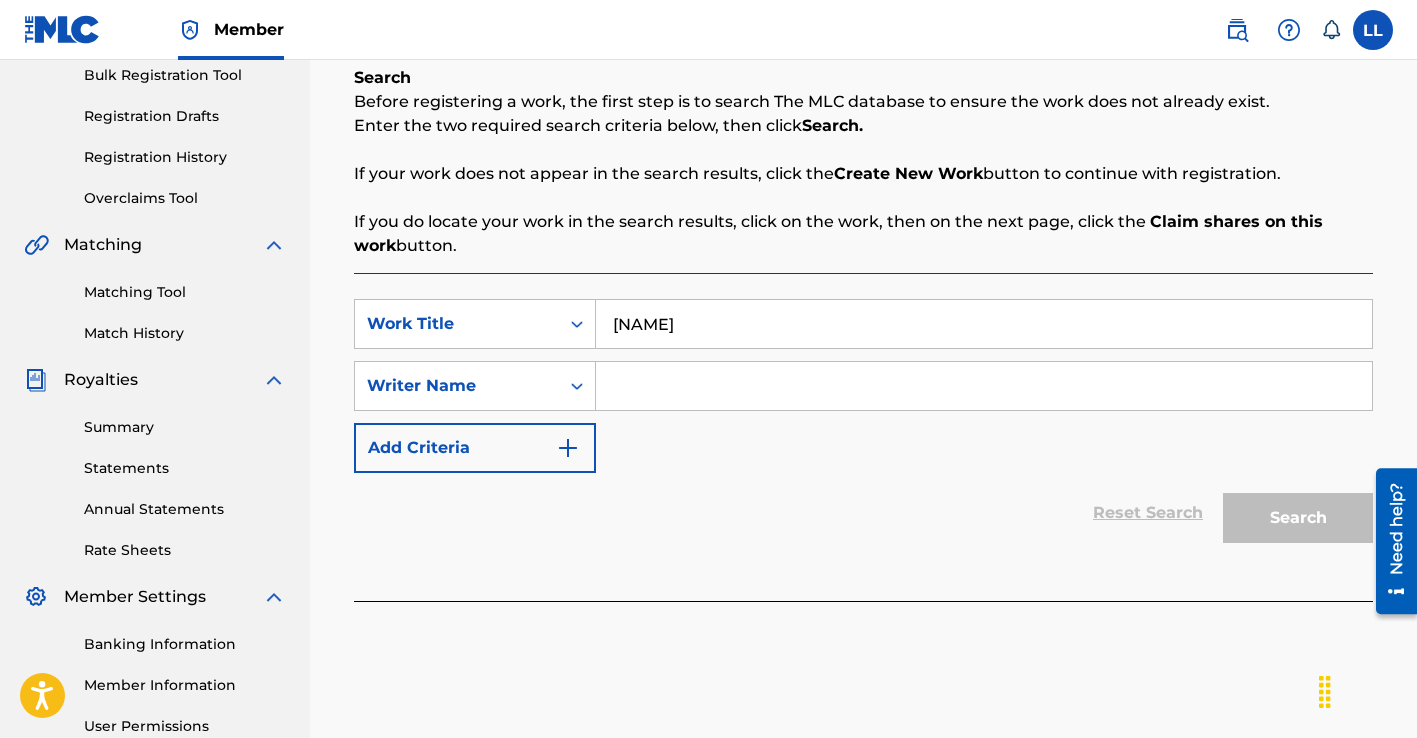 type on "[FIRST] [LAST]" 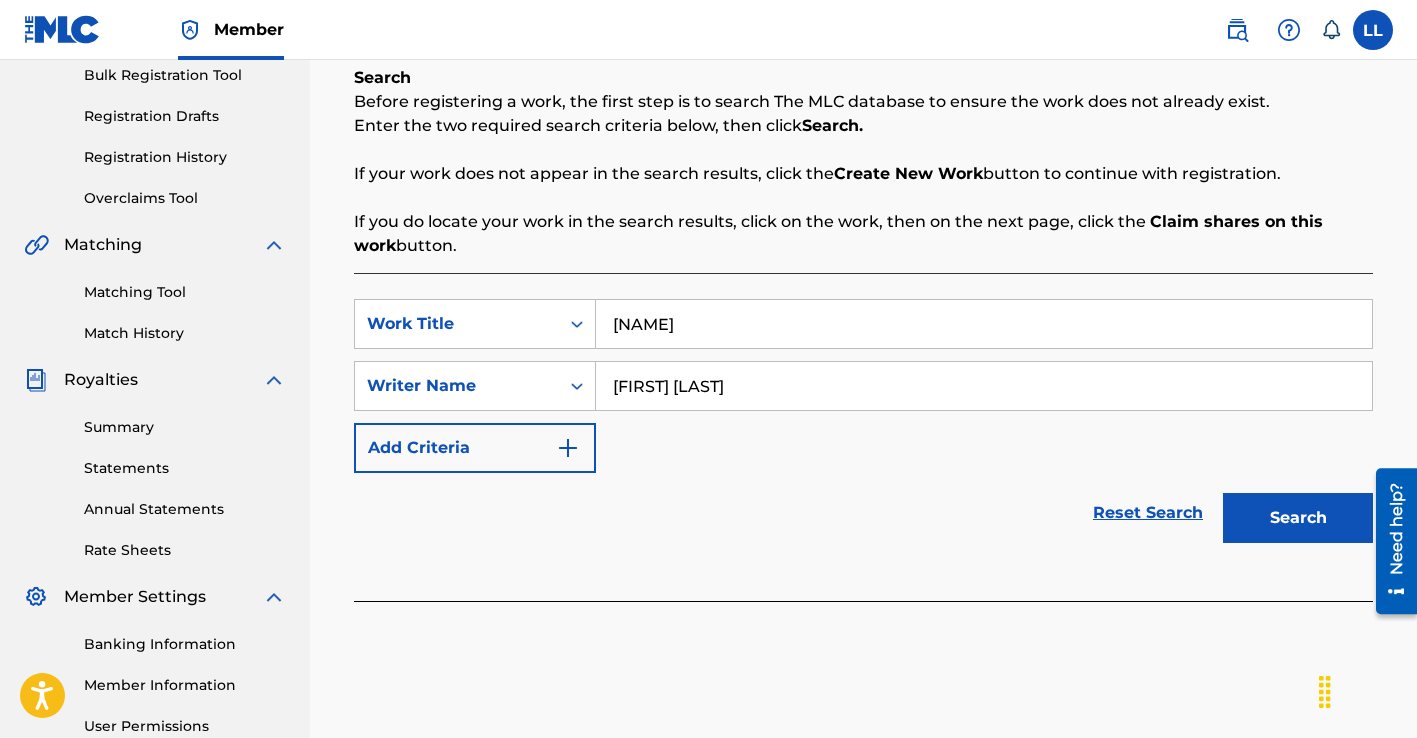 click on "Search" at bounding box center [1298, 518] 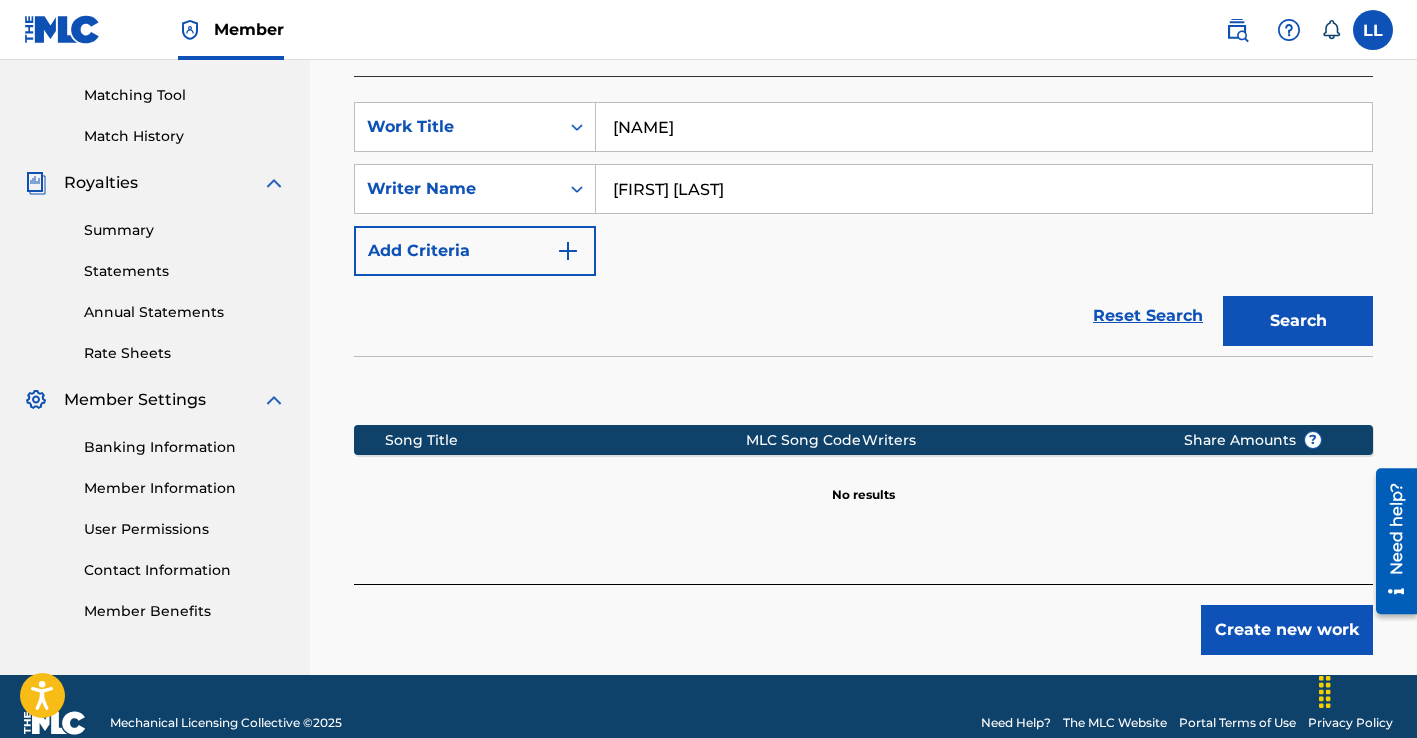 scroll, scrollTop: 498, scrollLeft: 0, axis: vertical 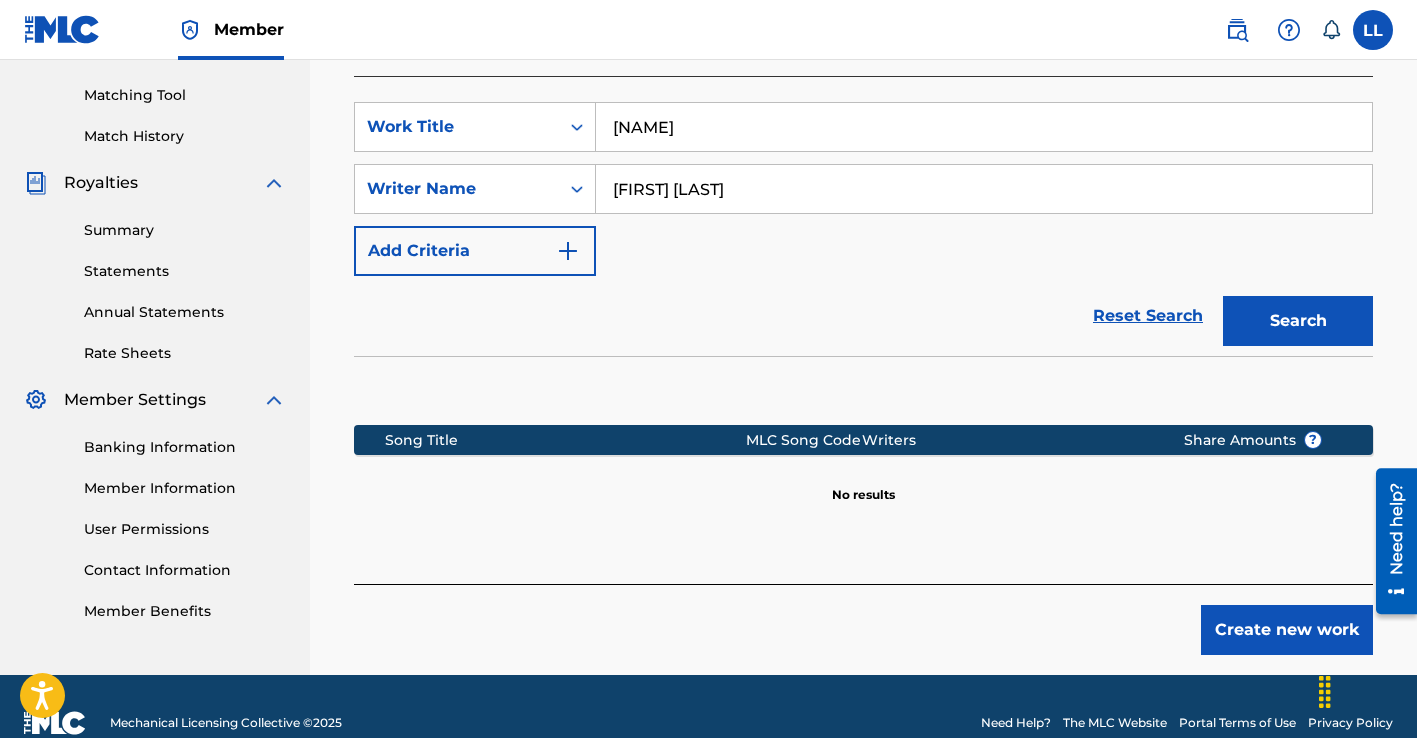 click on "Search" at bounding box center [1298, 321] 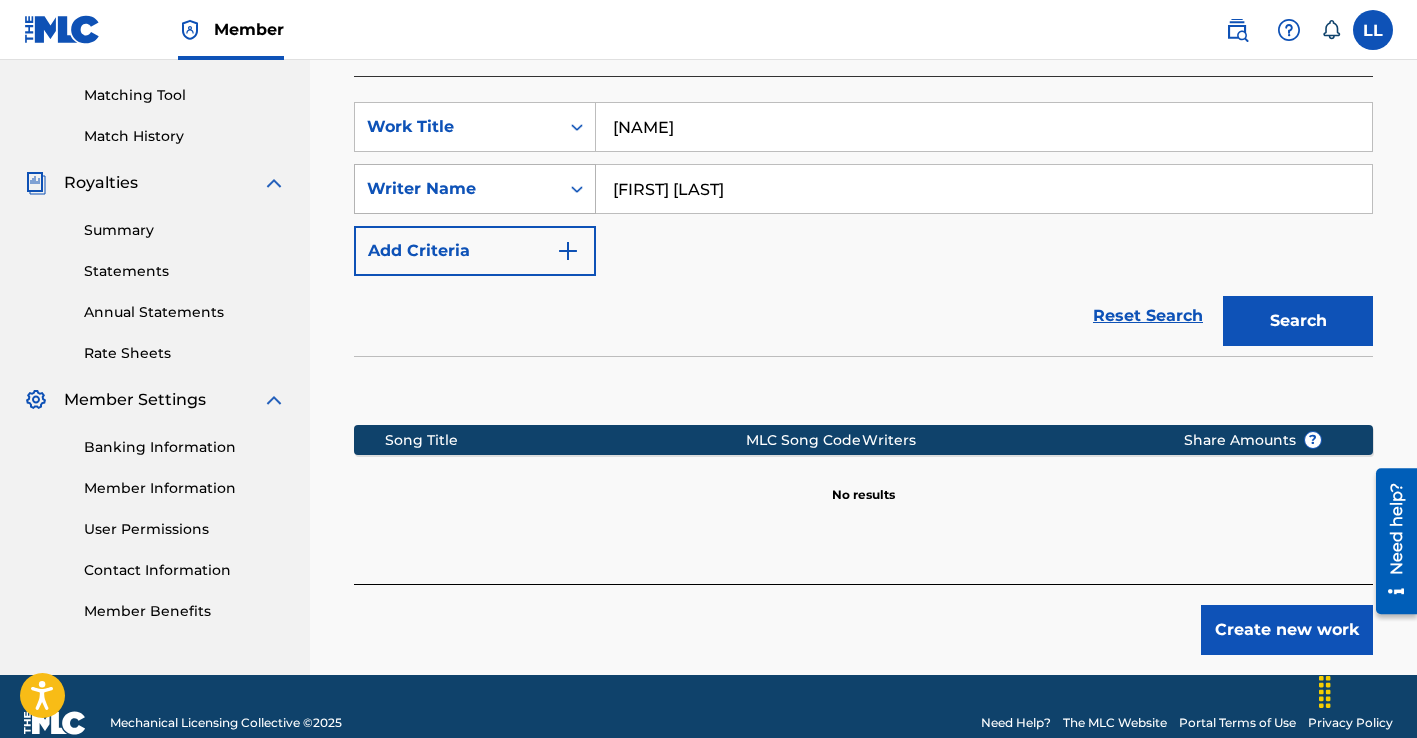 click on "Writer Name" at bounding box center [457, 189] 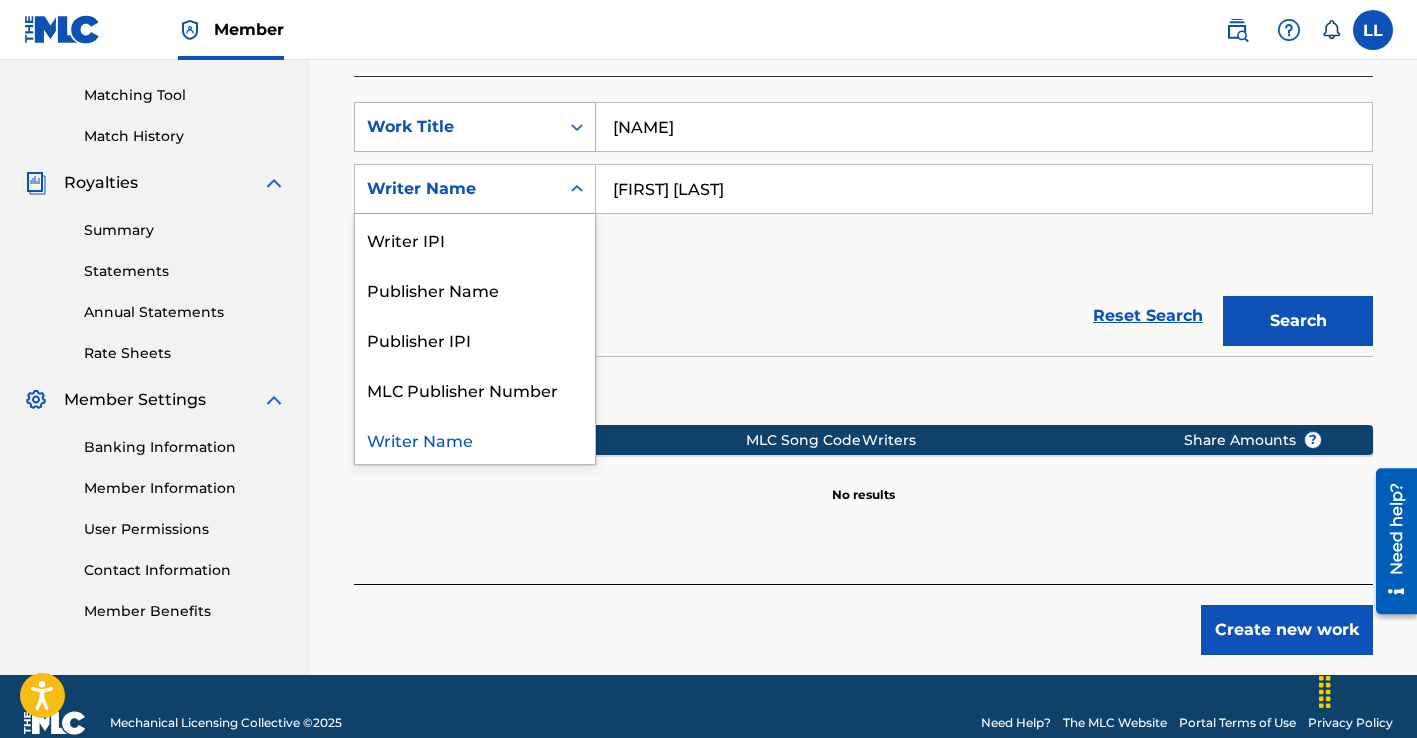 click 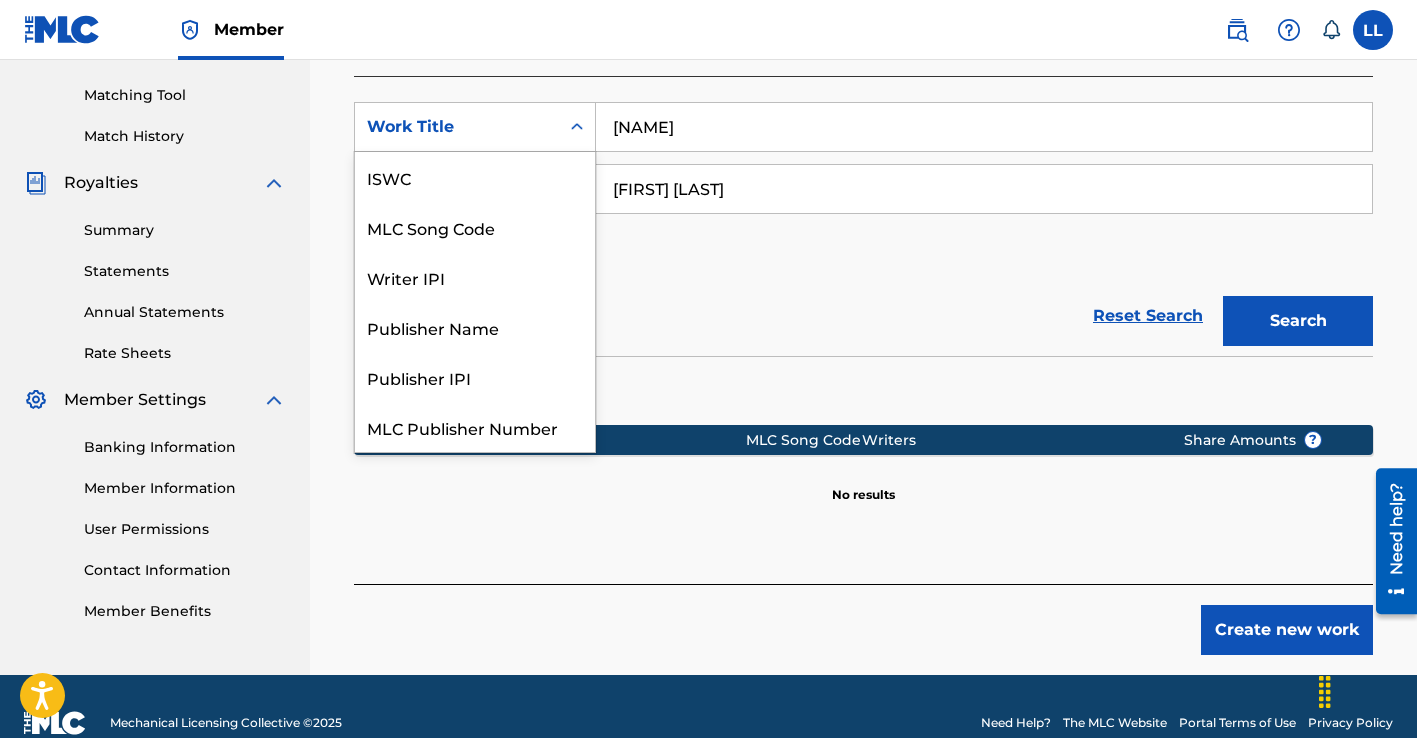 scroll, scrollTop: 50, scrollLeft: 0, axis: vertical 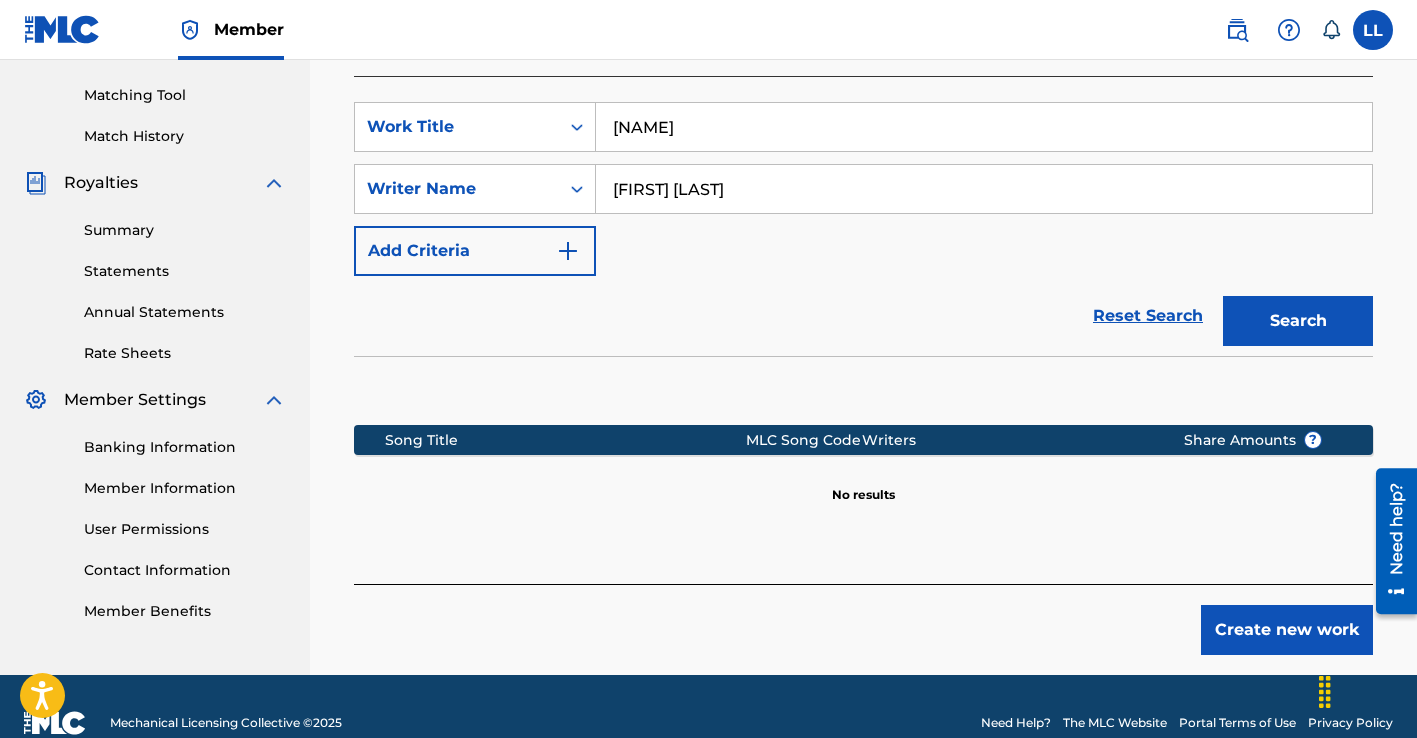 click on "SearchWithCriteriab461de1d-9d84-40b7-b3d5-4fdcea3fa433 Work Title [NAME] SearchWithCriteriaad04aa1a-70e6-4e72-943c-91a67cfb6796 Writer Name [FIRST] [LAST] Add Criteria" at bounding box center (863, 189) 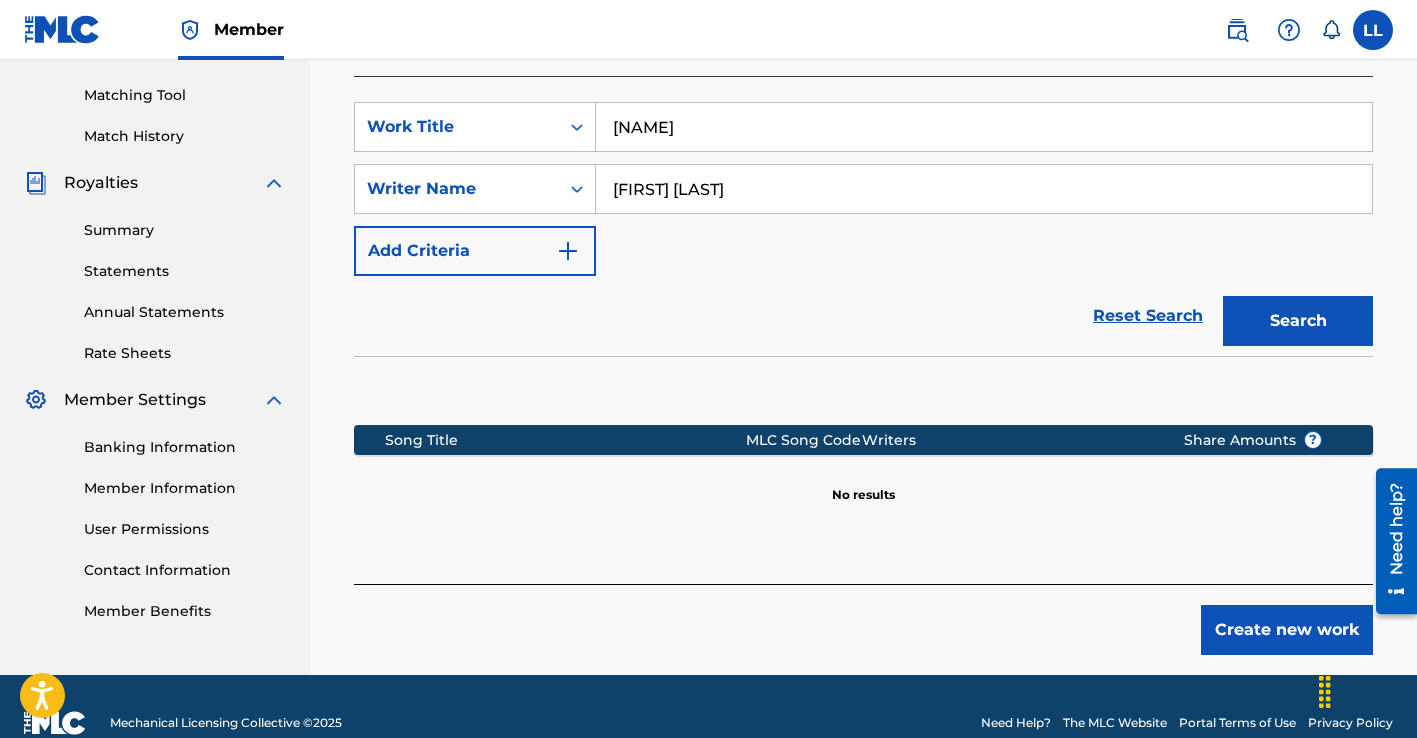 click on "Search" at bounding box center (1298, 321) 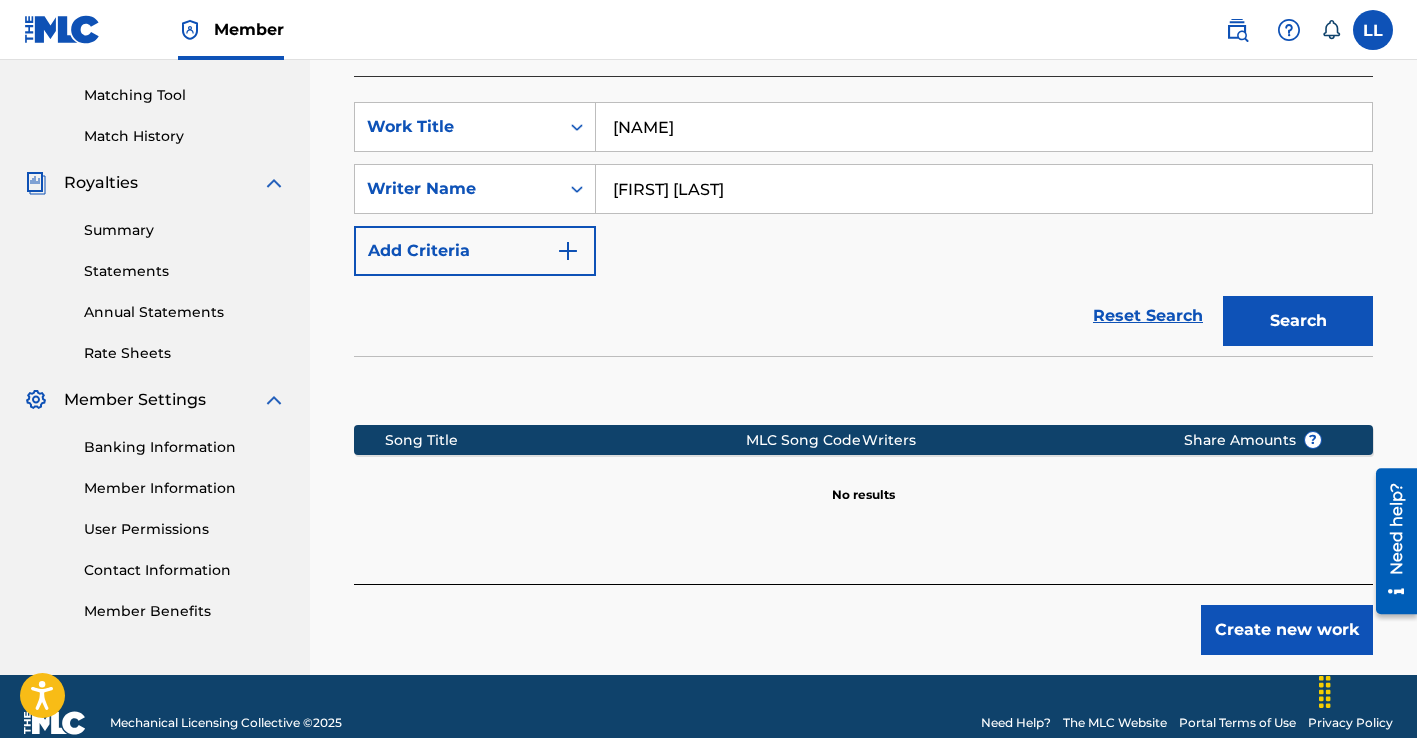 click on "Search" at bounding box center (1298, 321) 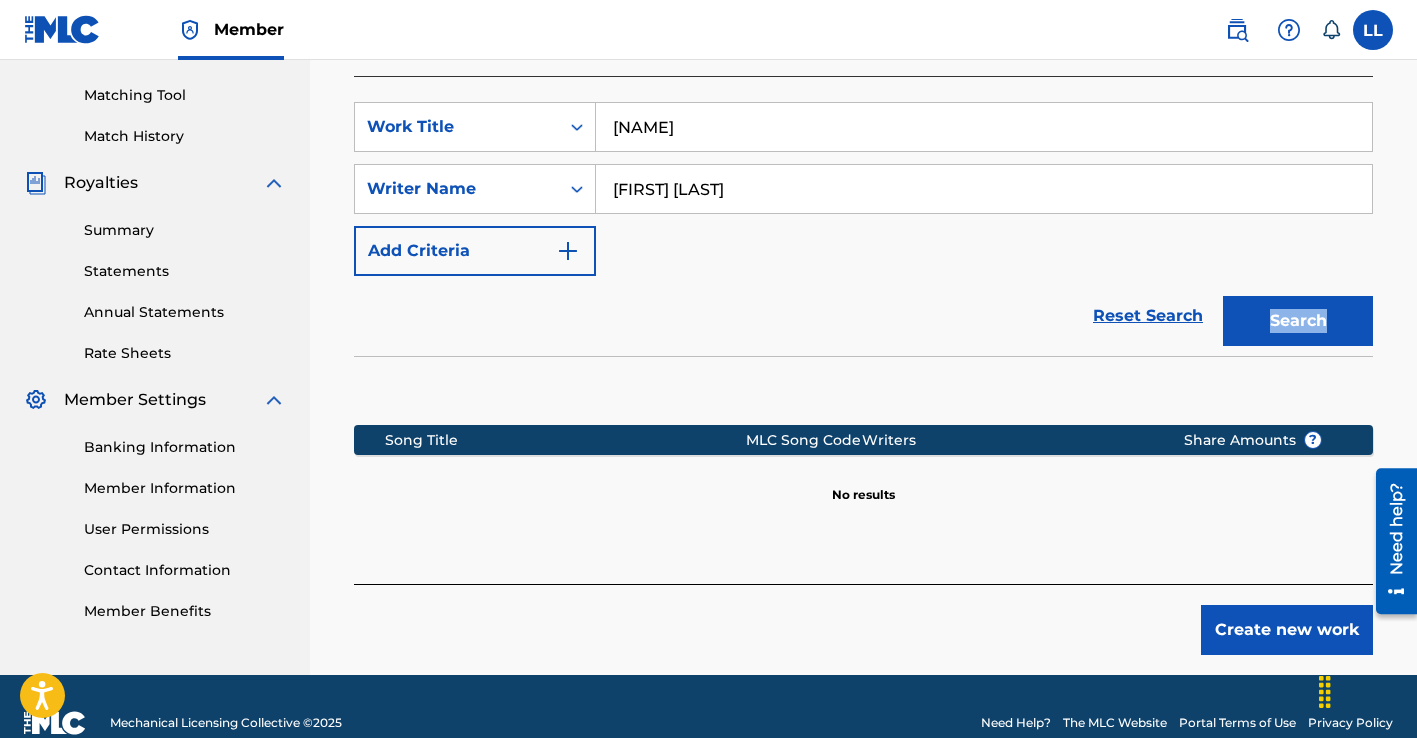 click on "Add Criteria" at bounding box center [475, 251] 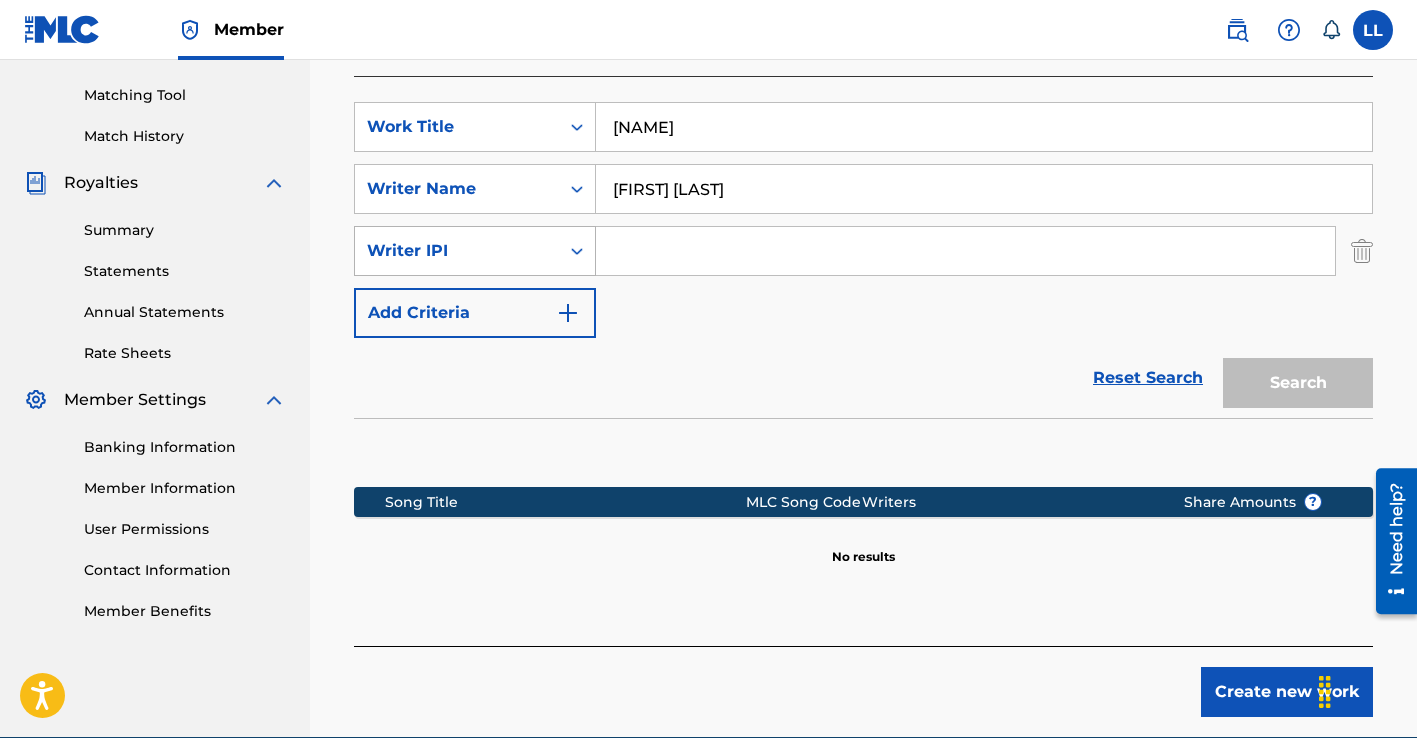 click on "Writer IPI" at bounding box center (457, 251) 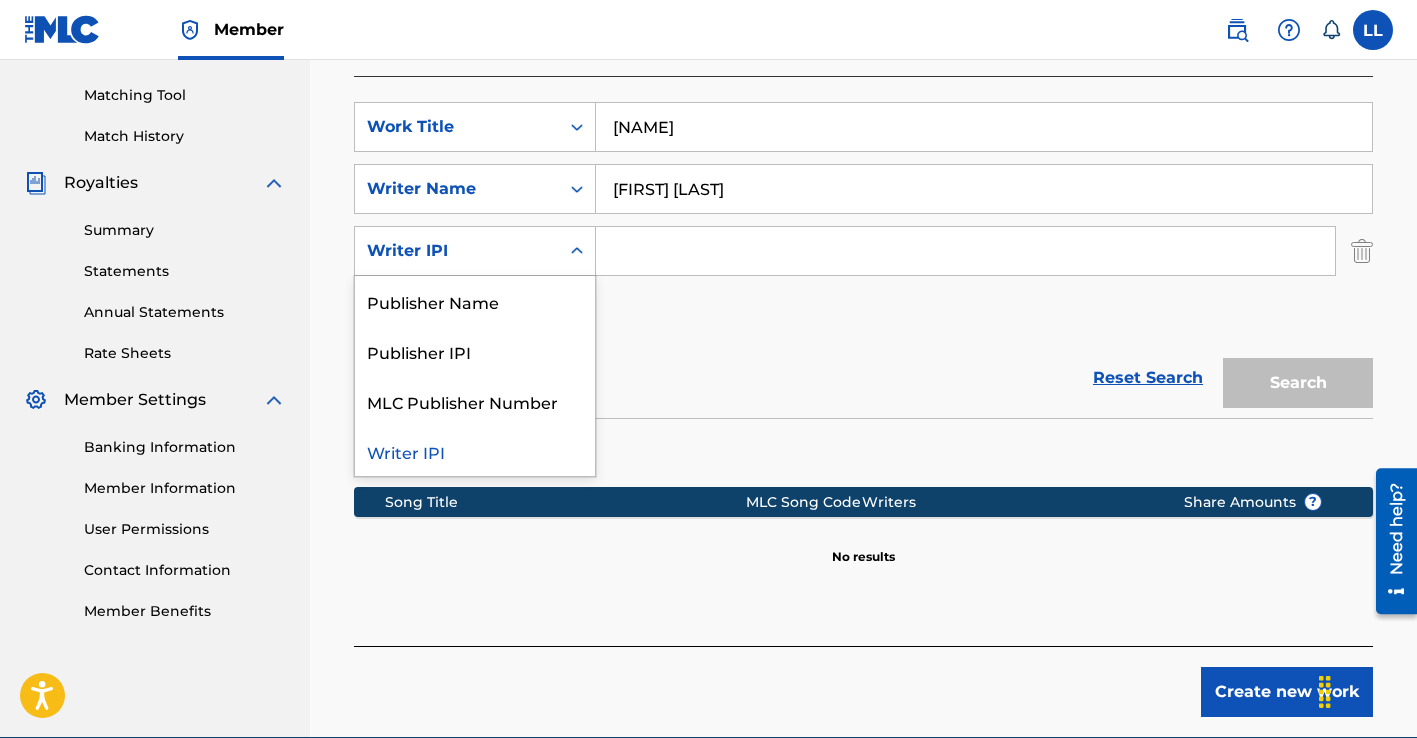 click on "Writer IPI" at bounding box center [475, 451] 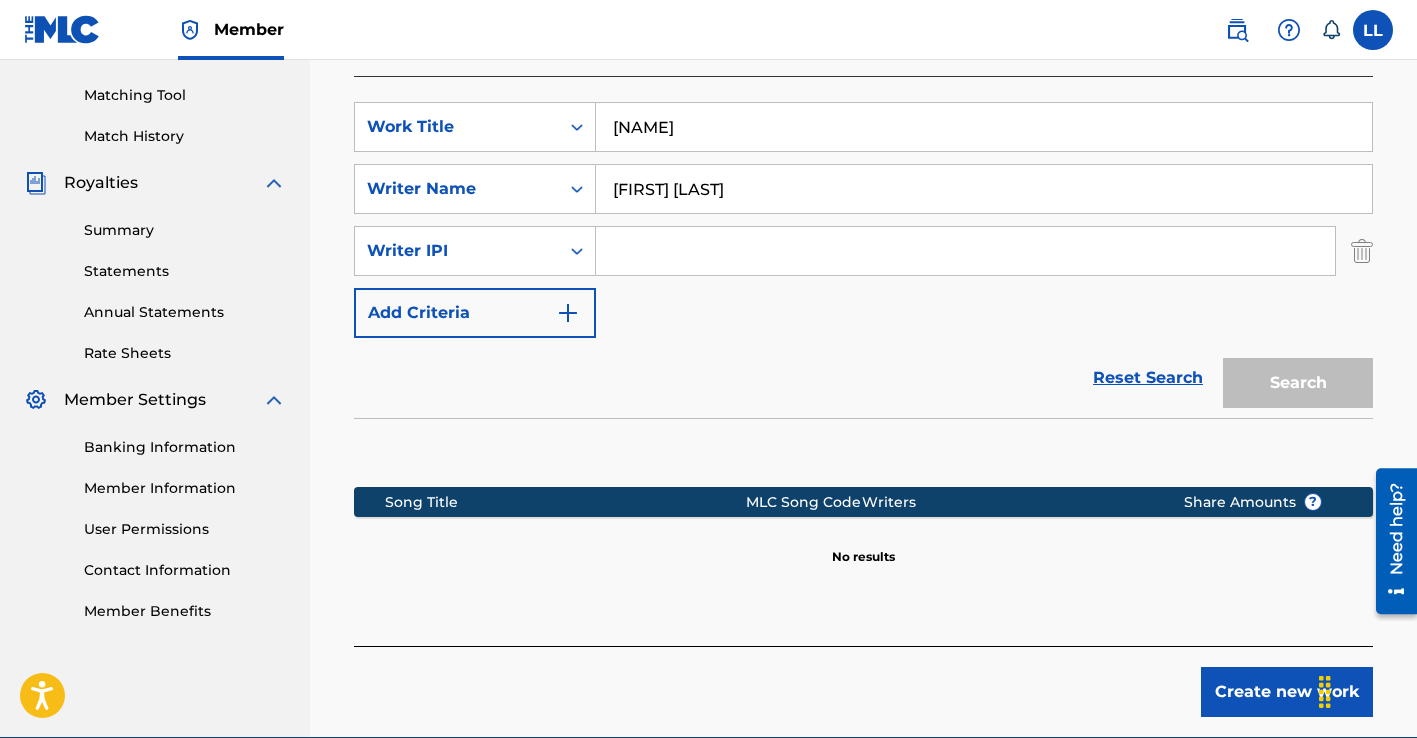 click at bounding box center (965, 251) 